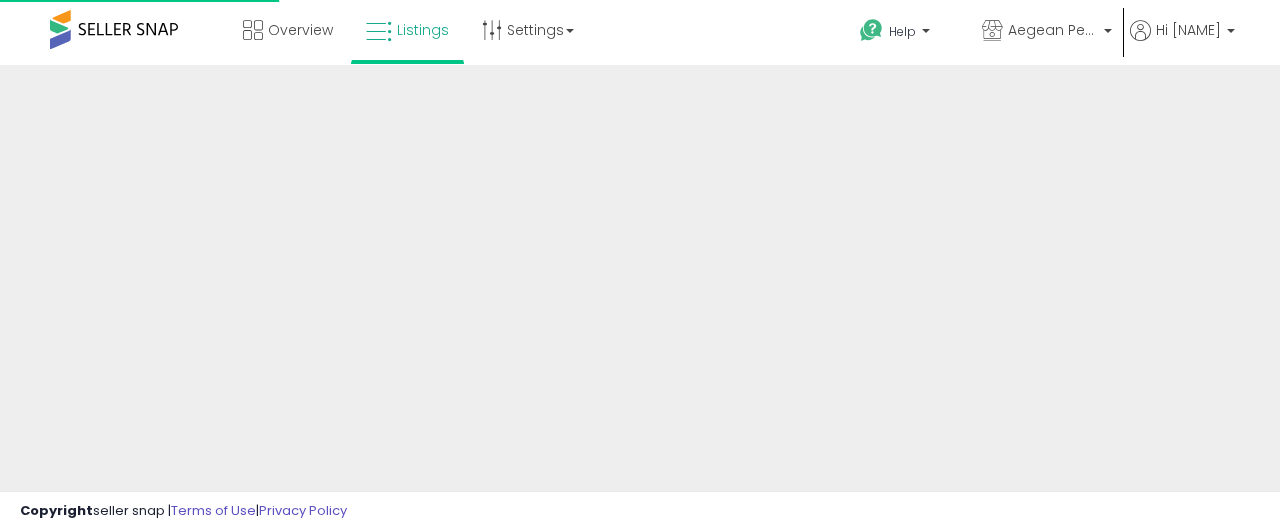 scroll, scrollTop: 746, scrollLeft: 0, axis: vertical 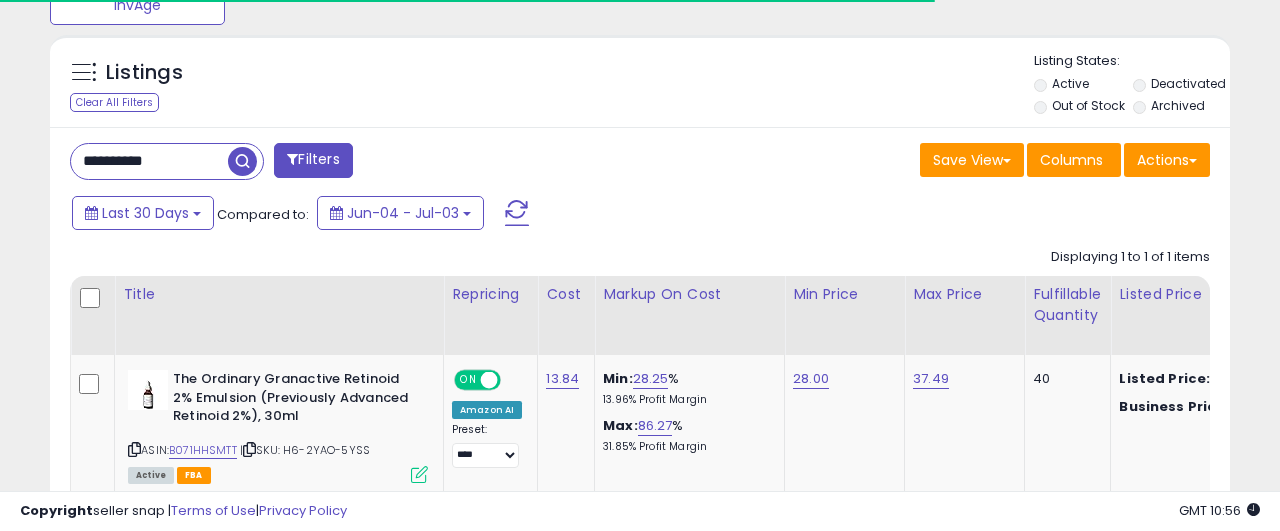 click on "**********" at bounding box center [149, 161] 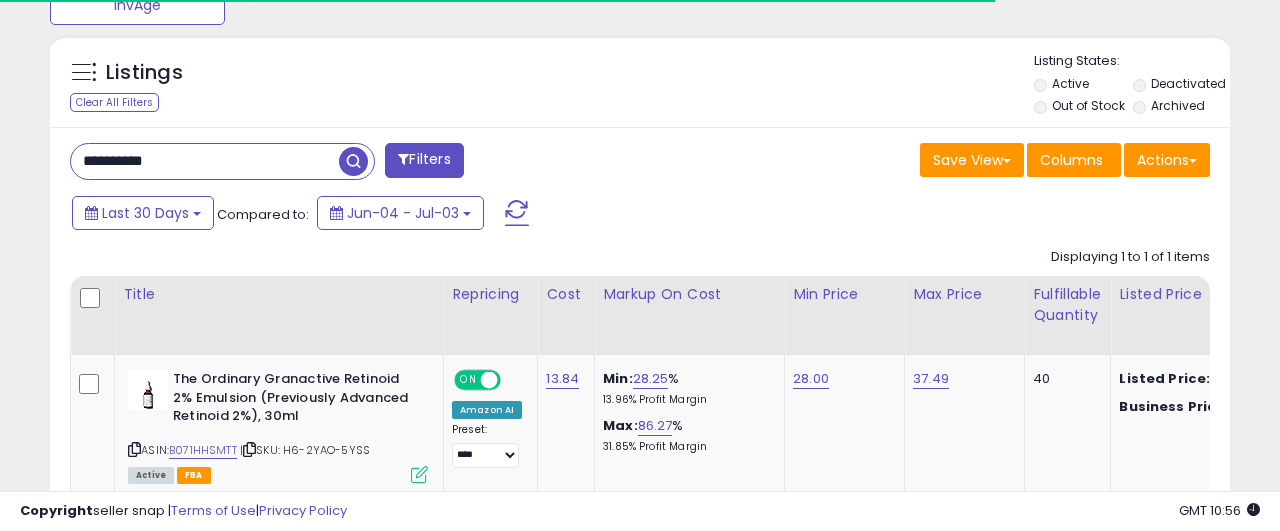 paste 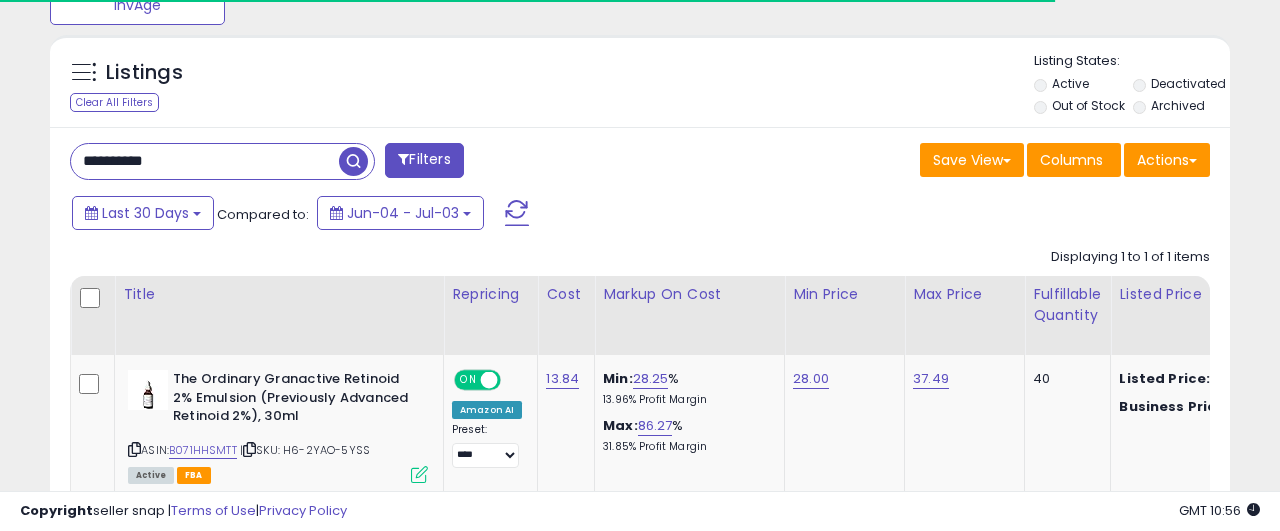 click on "**********" at bounding box center [205, 161] 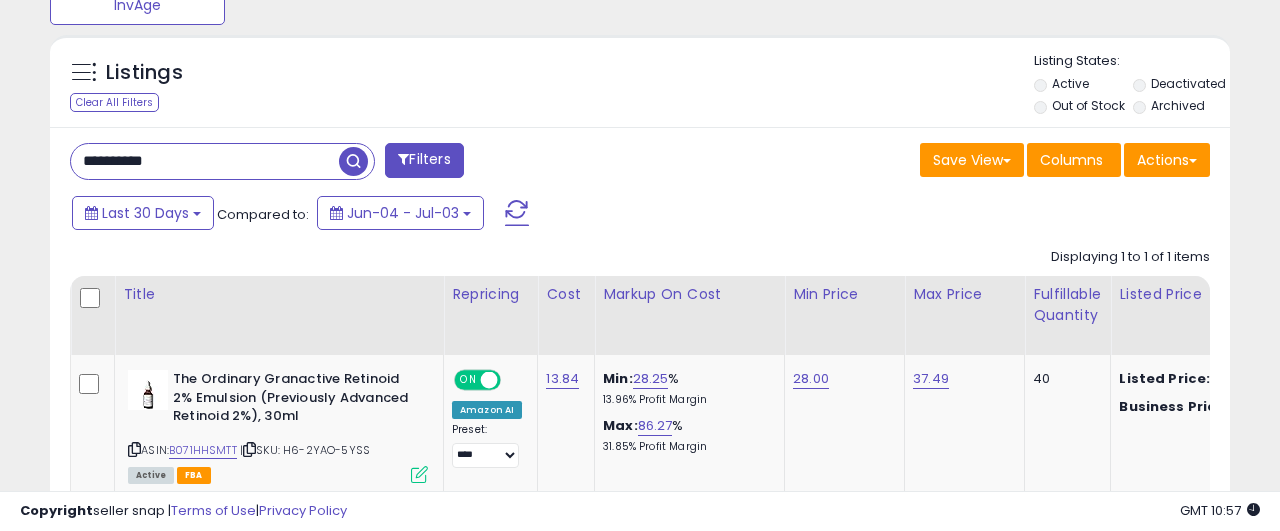 scroll, scrollTop: 999590, scrollLeft: 999317, axis: both 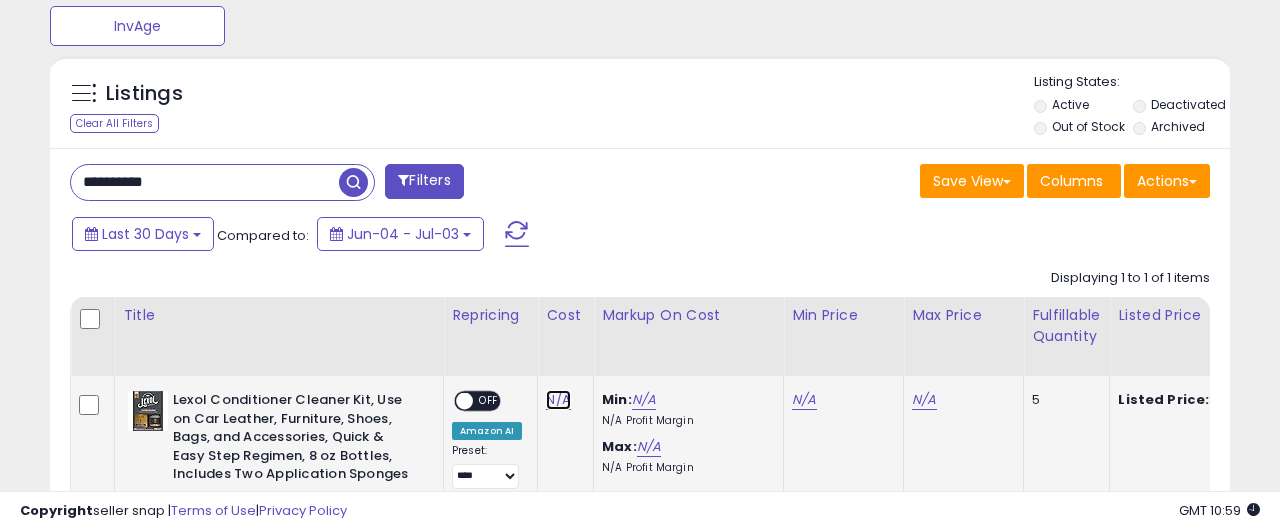 click on "N/A" at bounding box center [558, 400] 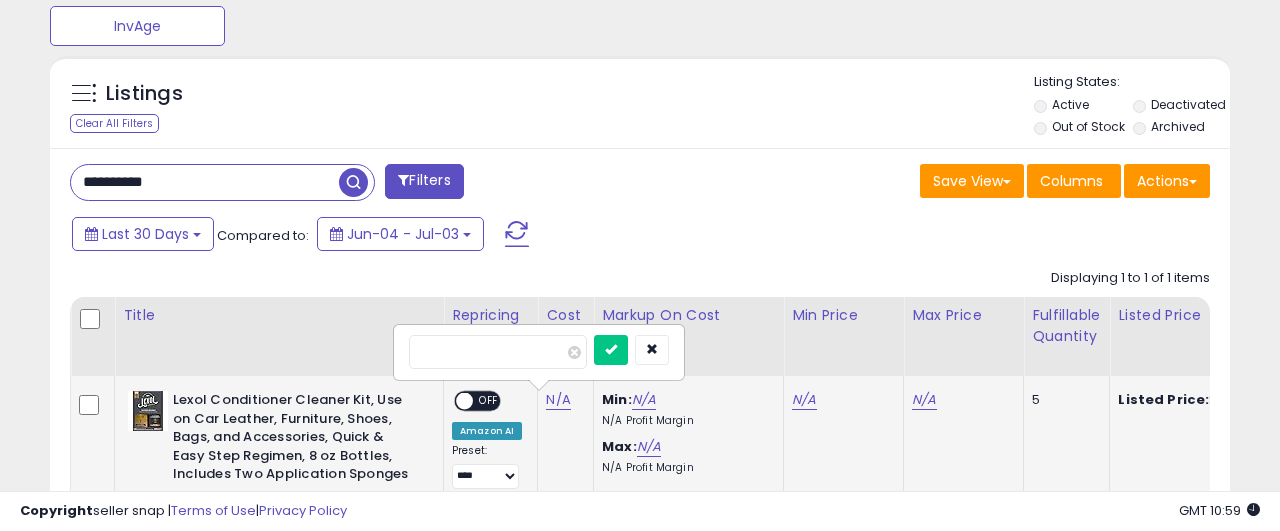 type on "*****" 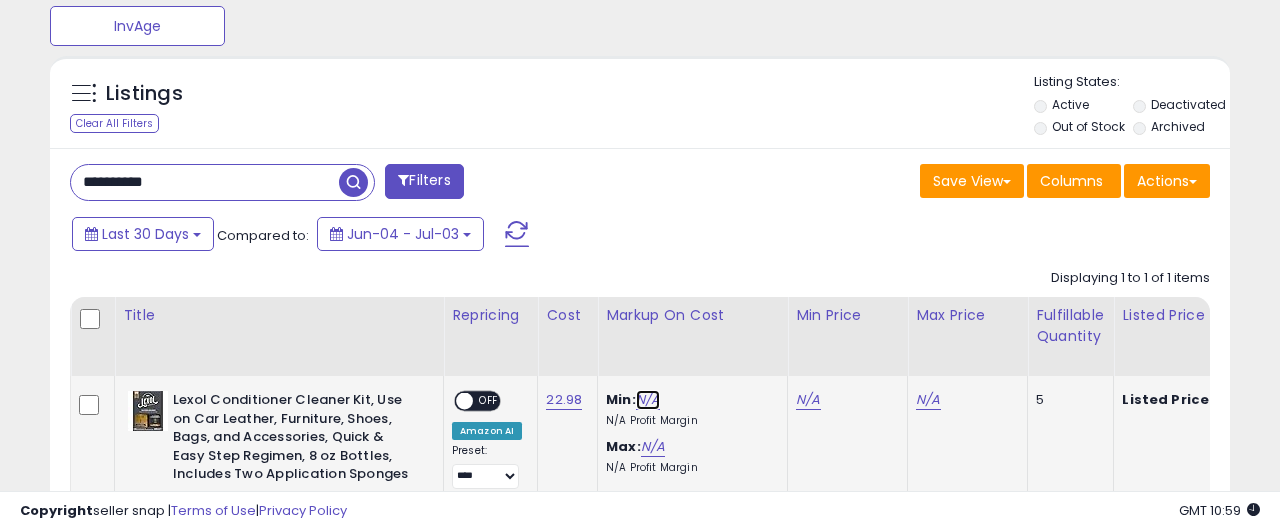 click on "N/A" at bounding box center [648, 400] 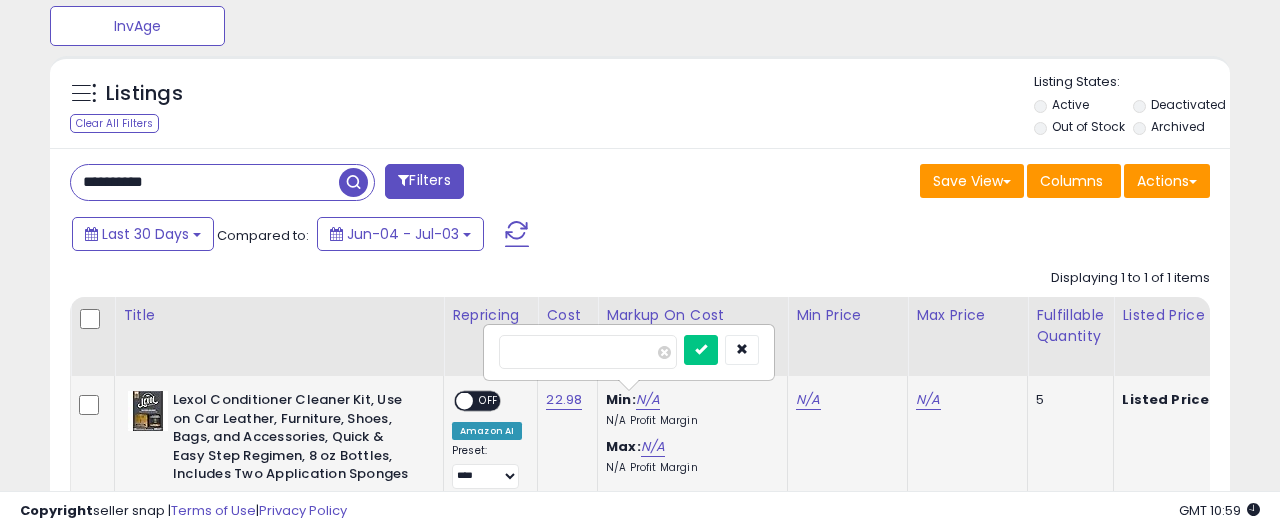 type on "**" 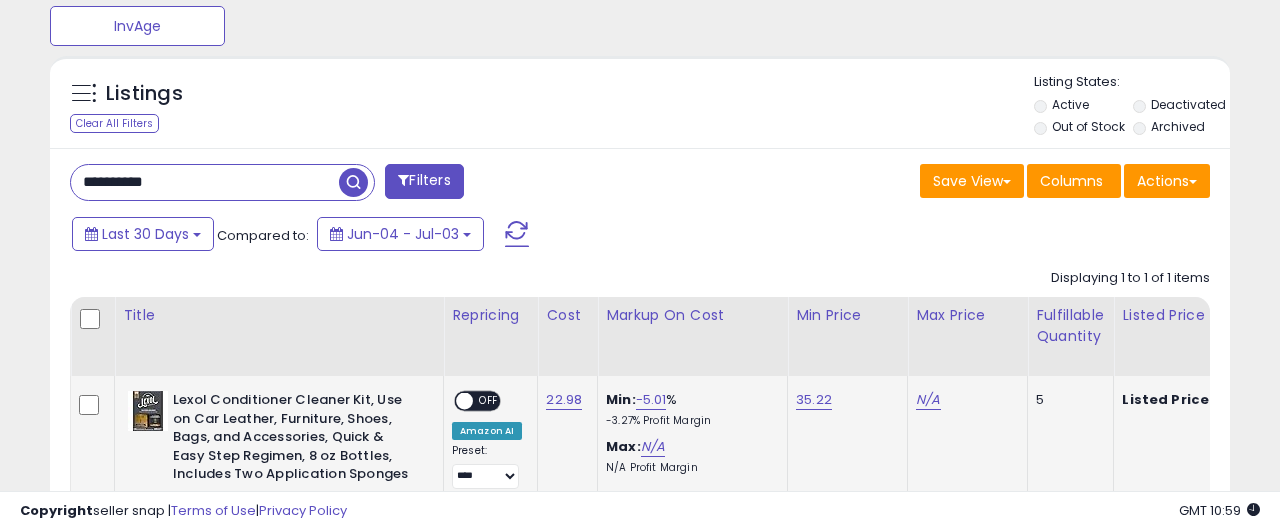click on "OFF" at bounding box center [489, 401] 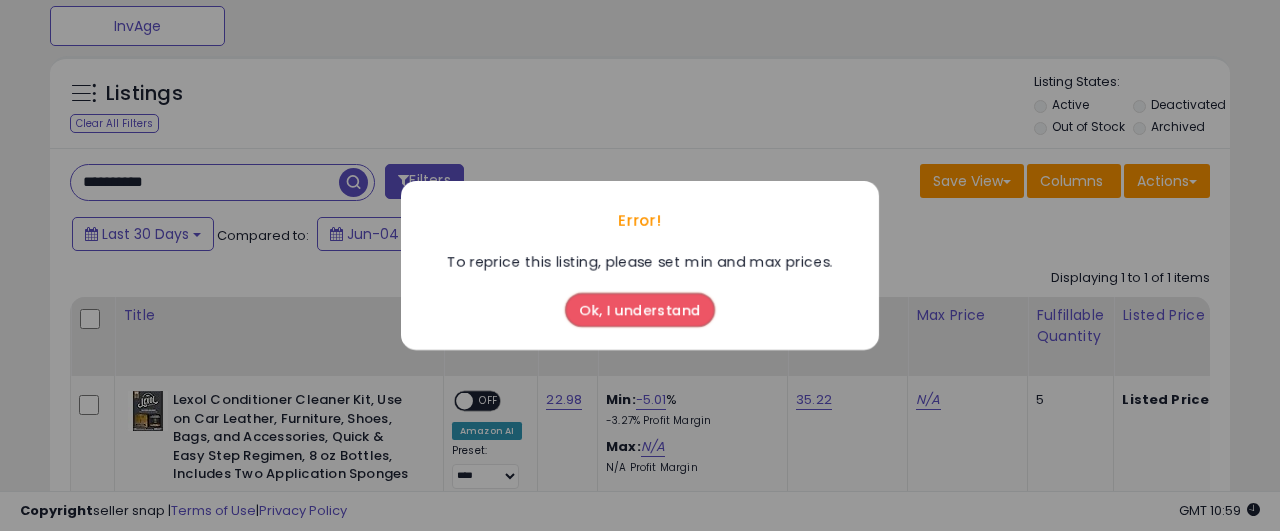 click on "Ok, I understand" at bounding box center [640, 310] 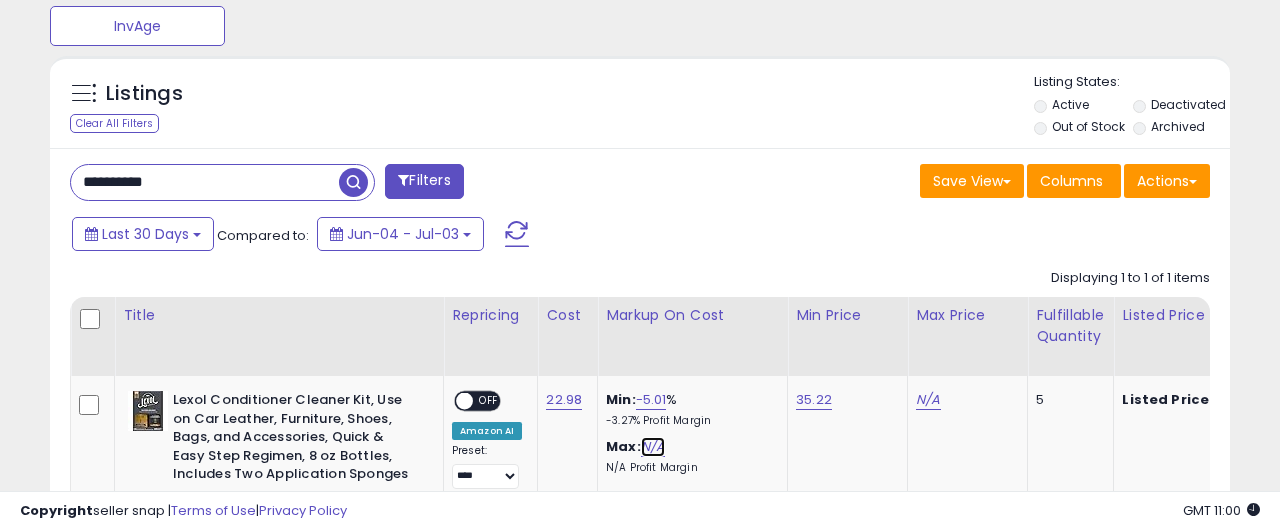 click on "N/A" at bounding box center (653, 447) 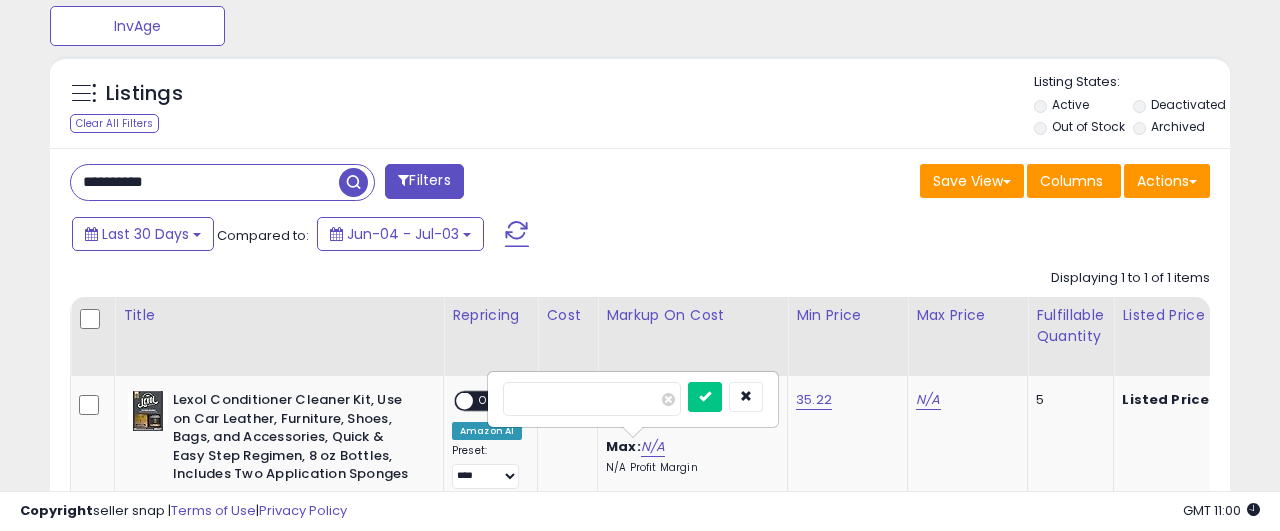 type on "**" 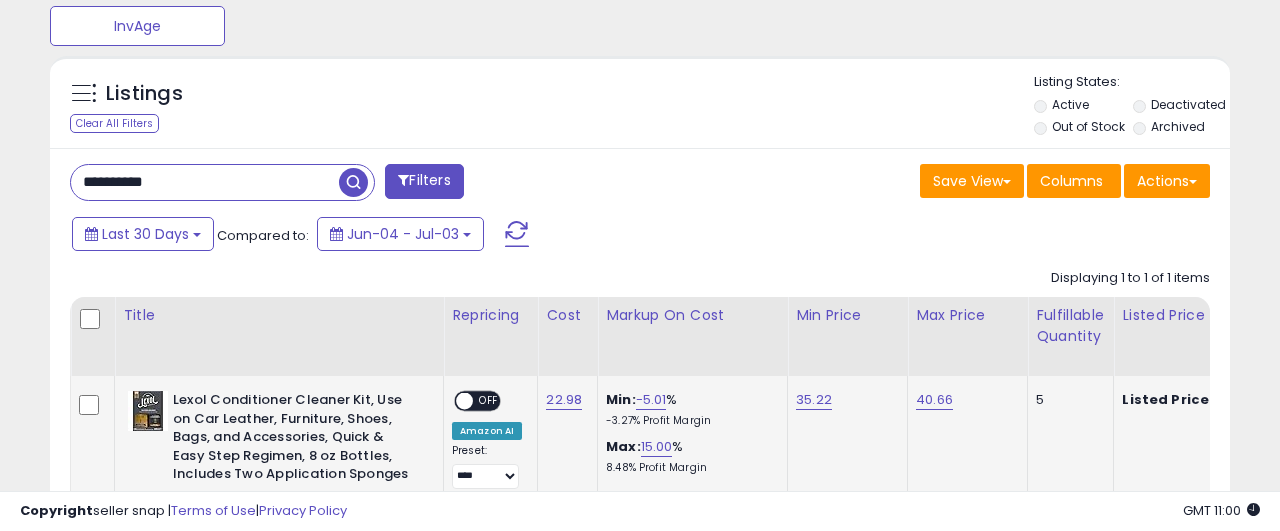 click on "OFF" at bounding box center (489, 401) 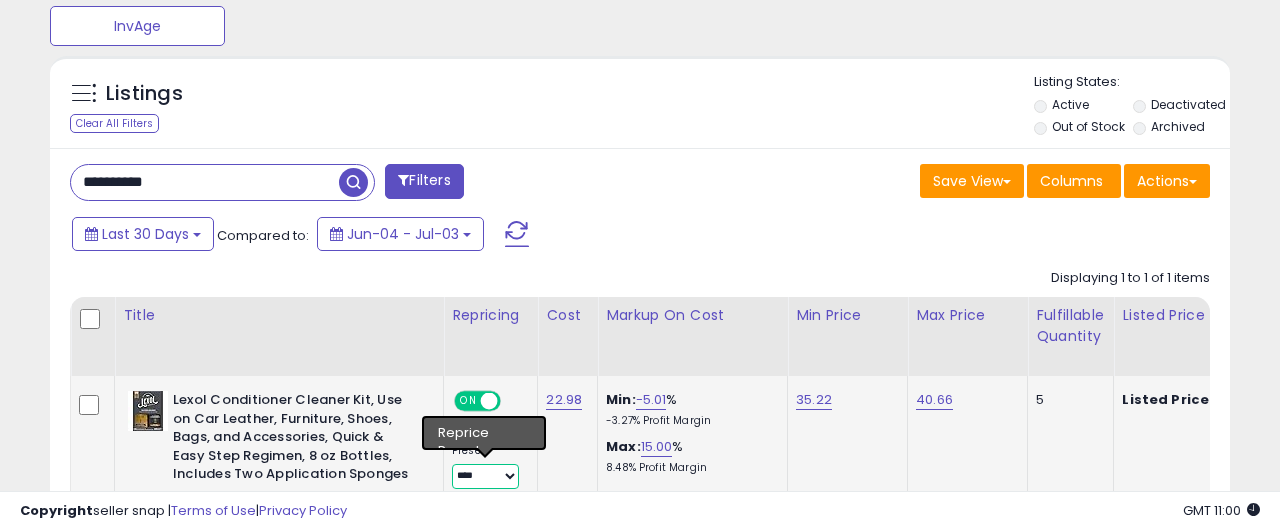 select on "********" 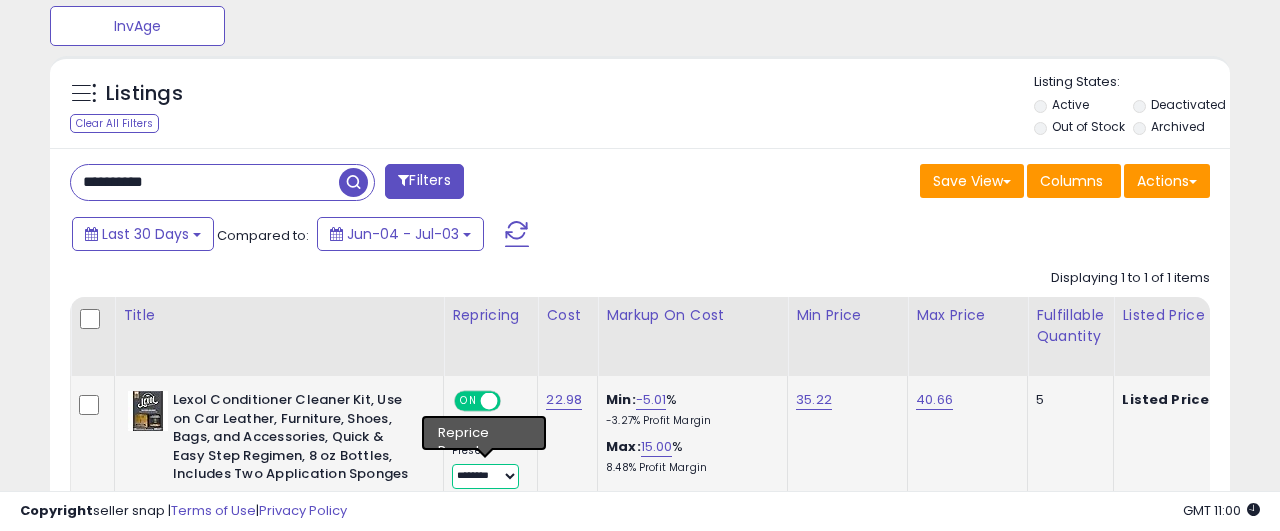 click on "********" at bounding box center [0, 0] 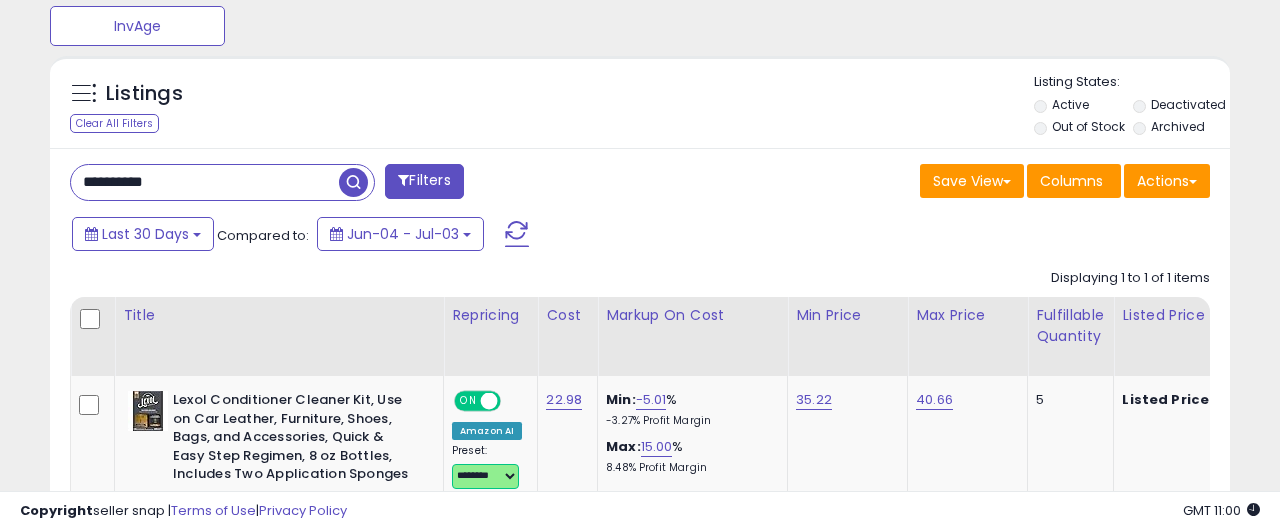 scroll, scrollTop: 827, scrollLeft: 0, axis: vertical 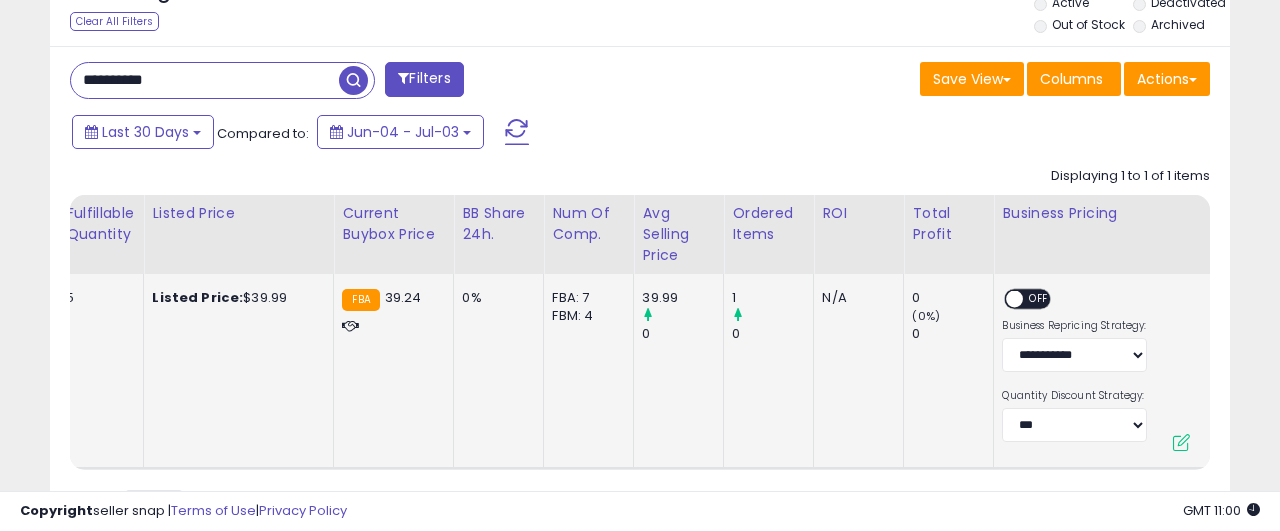 click on "OFF" at bounding box center (1040, 299) 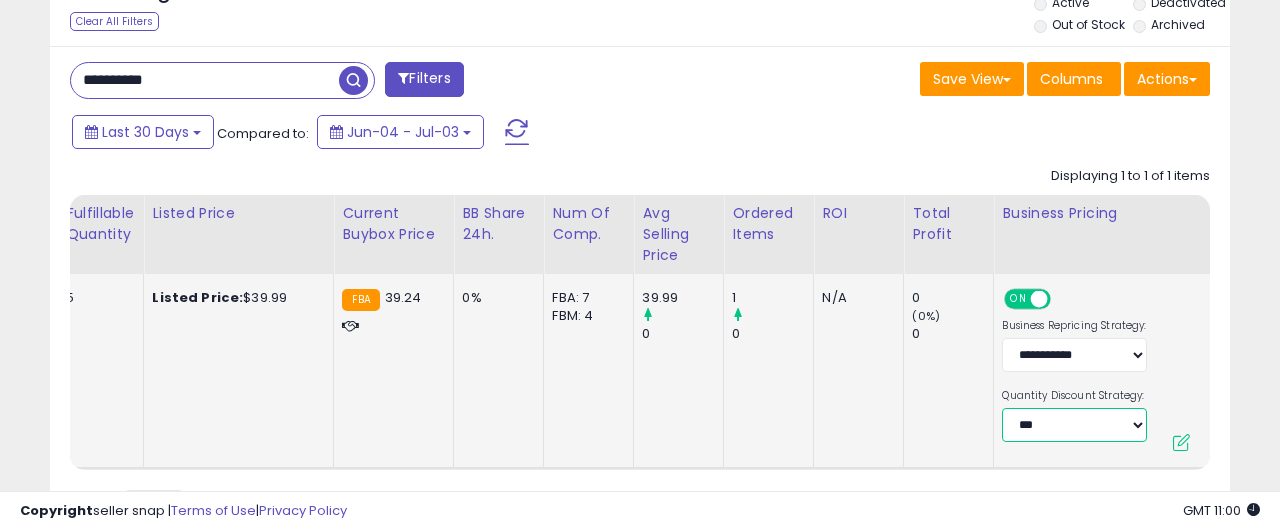 click on "**********" at bounding box center [1074, 425] 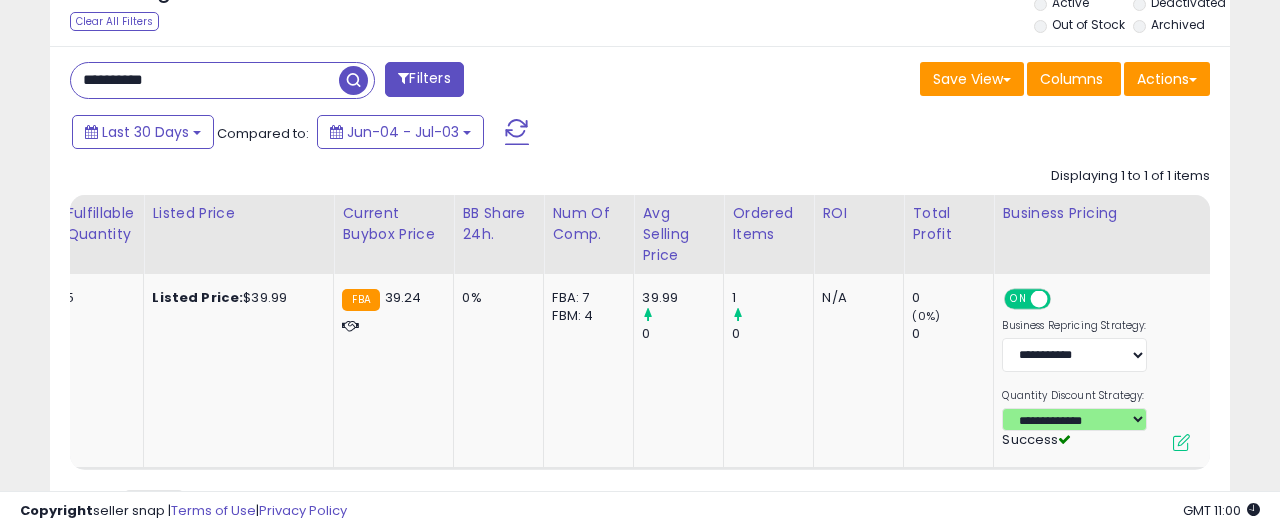 scroll, scrollTop: 0, scrollLeft: 714, axis: horizontal 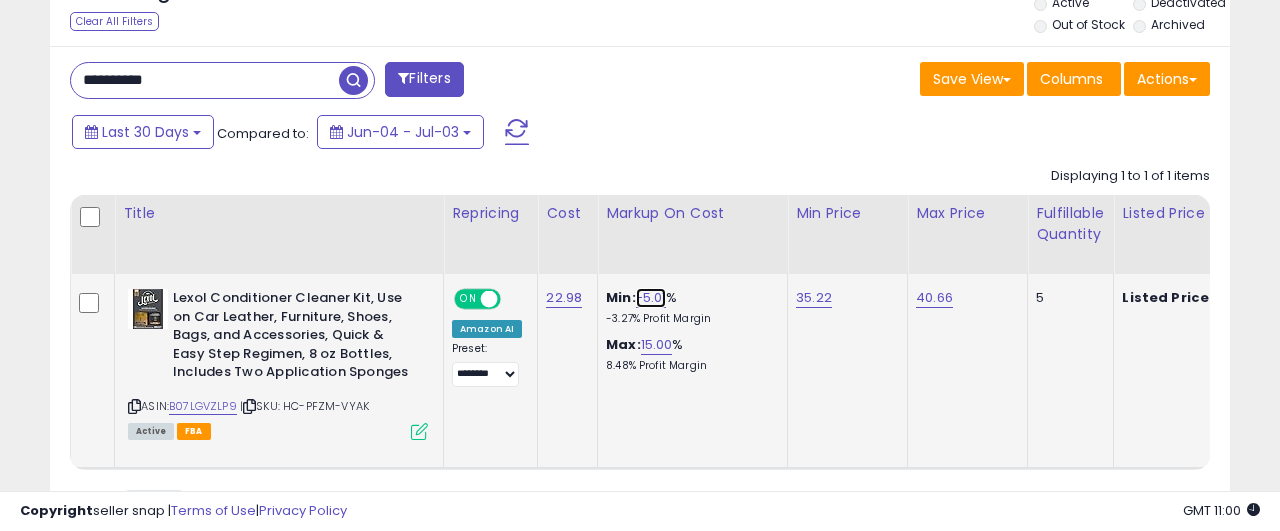 click on "-5.01" at bounding box center (651, 298) 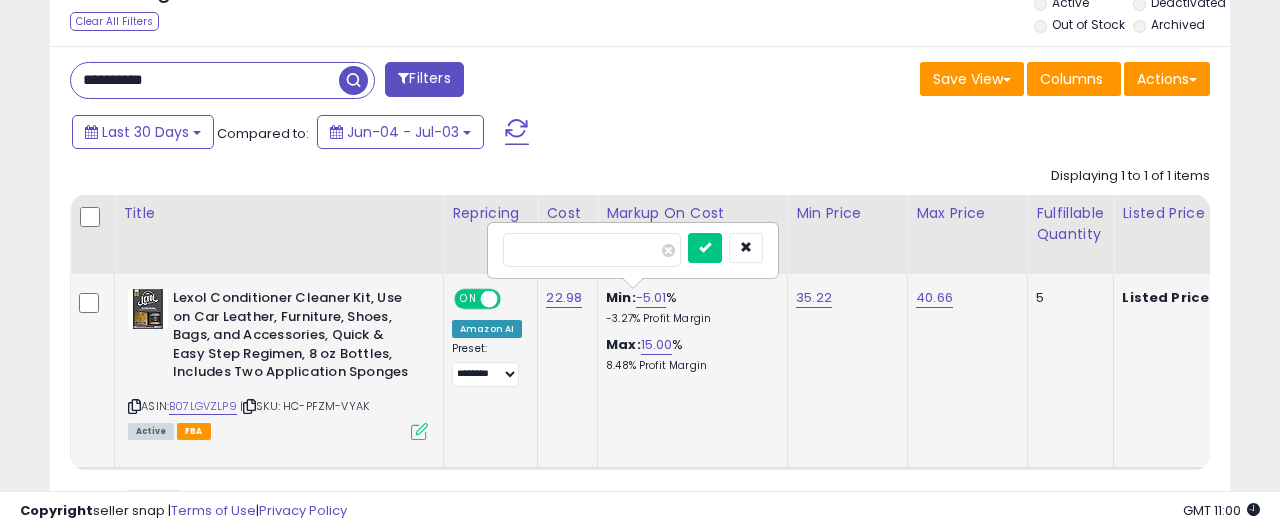 type on "**" 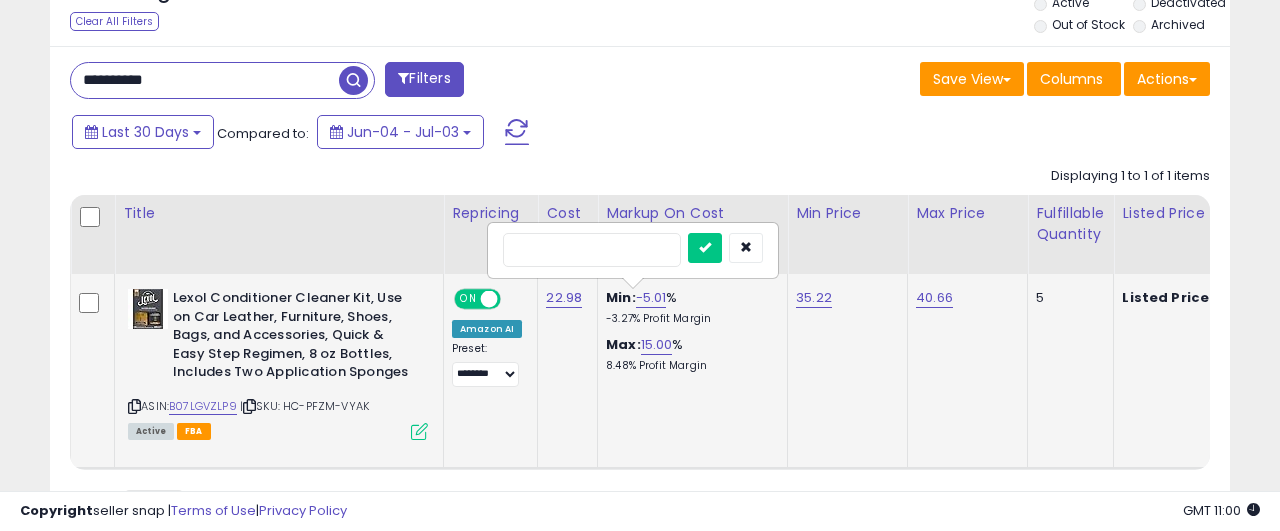 type on "***" 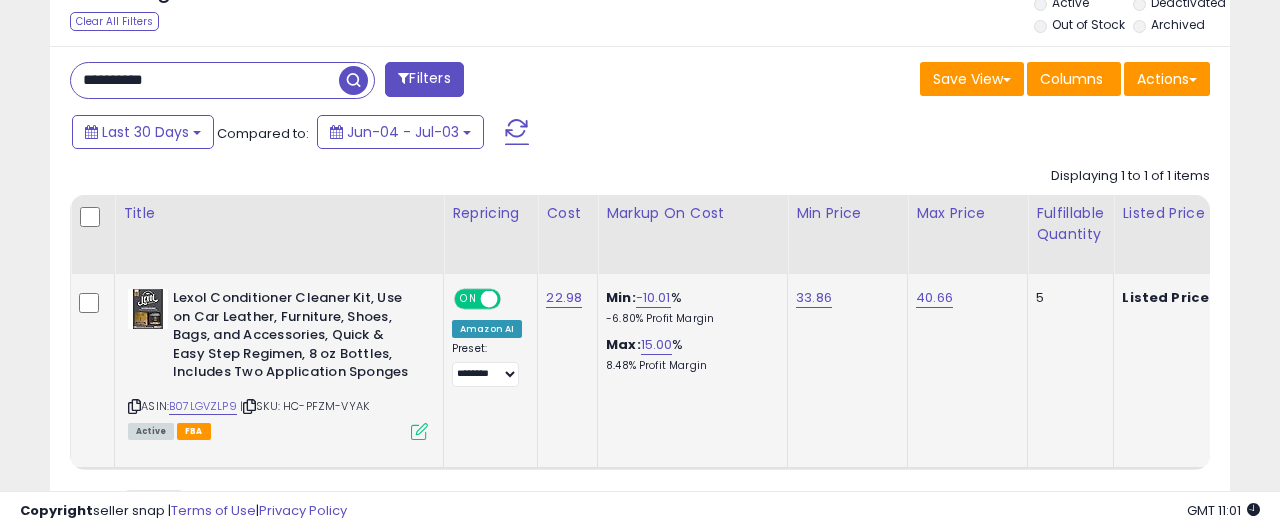 click on "Displaying 1 to 1 of 1 items
Title
Repricing" 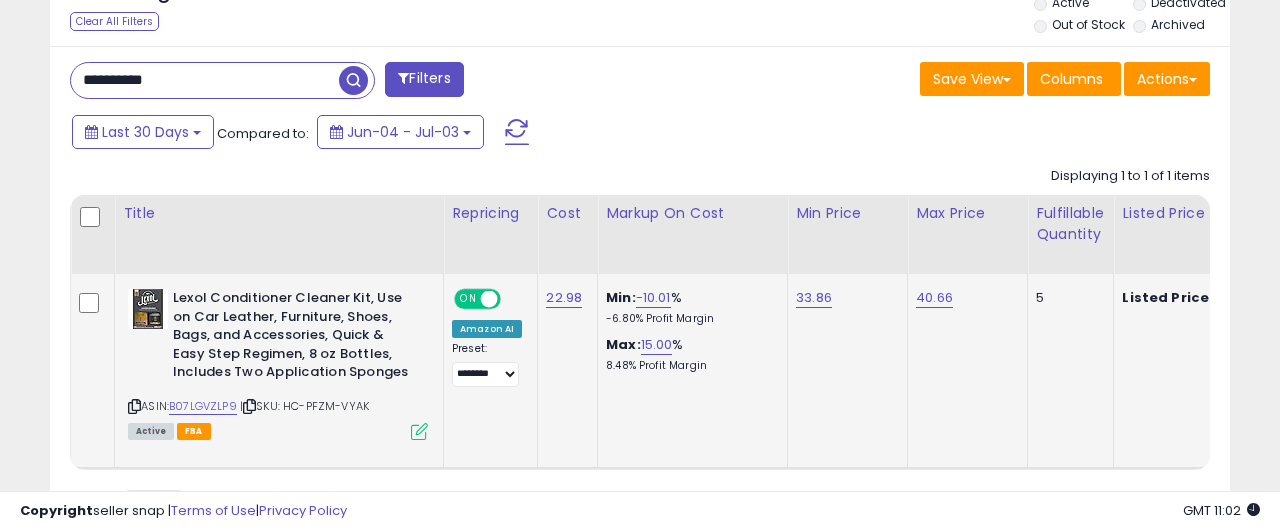 click on "**********" at bounding box center [640, 298] 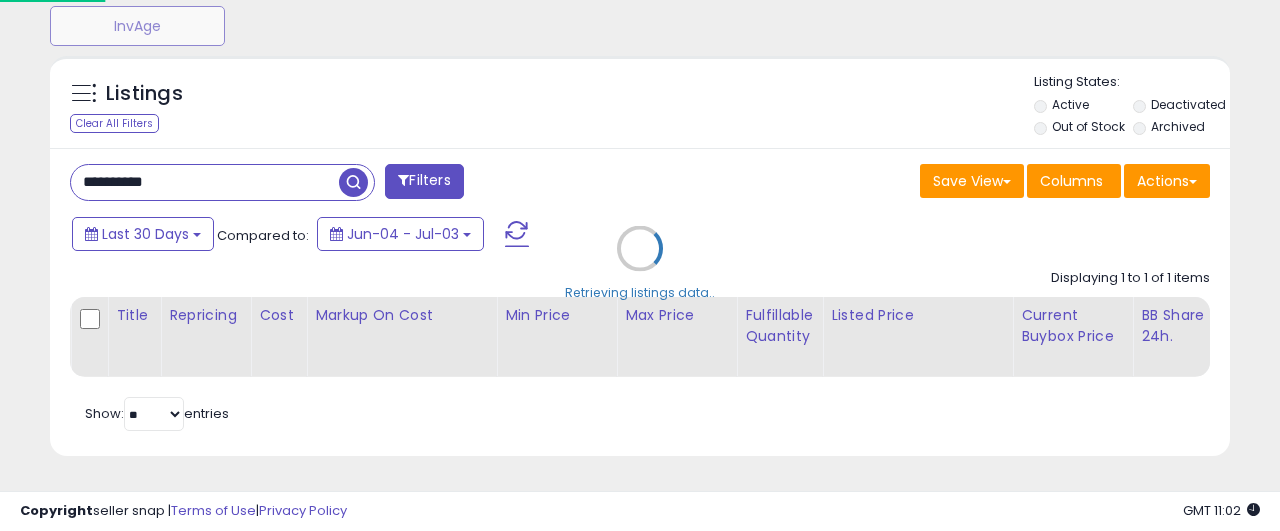 scroll, scrollTop: 725, scrollLeft: 0, axis: vertical 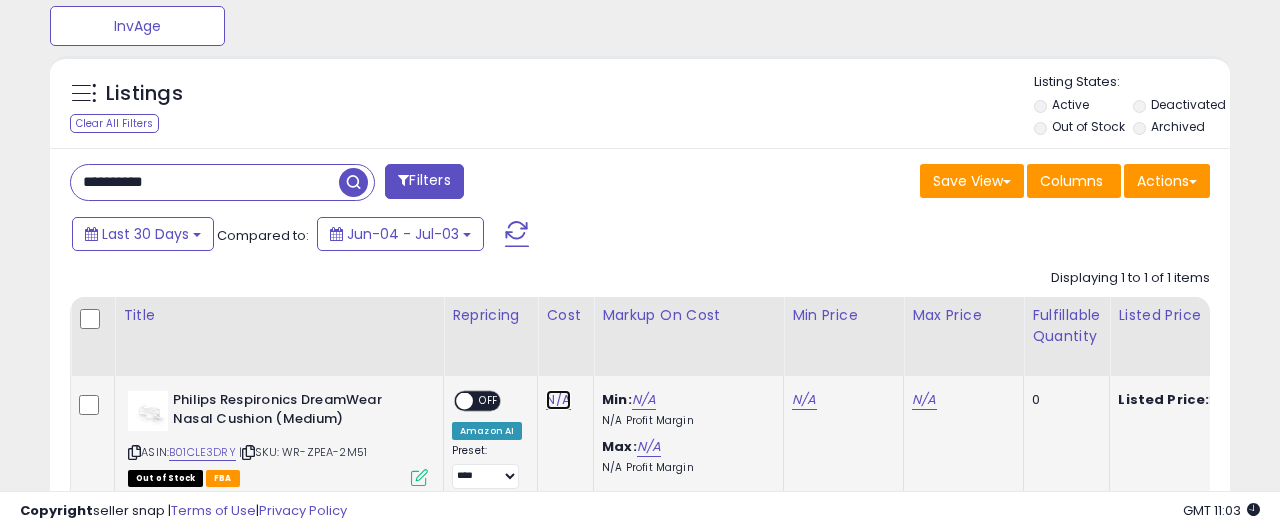 click on "N/A" at bounding box center [558, 400] 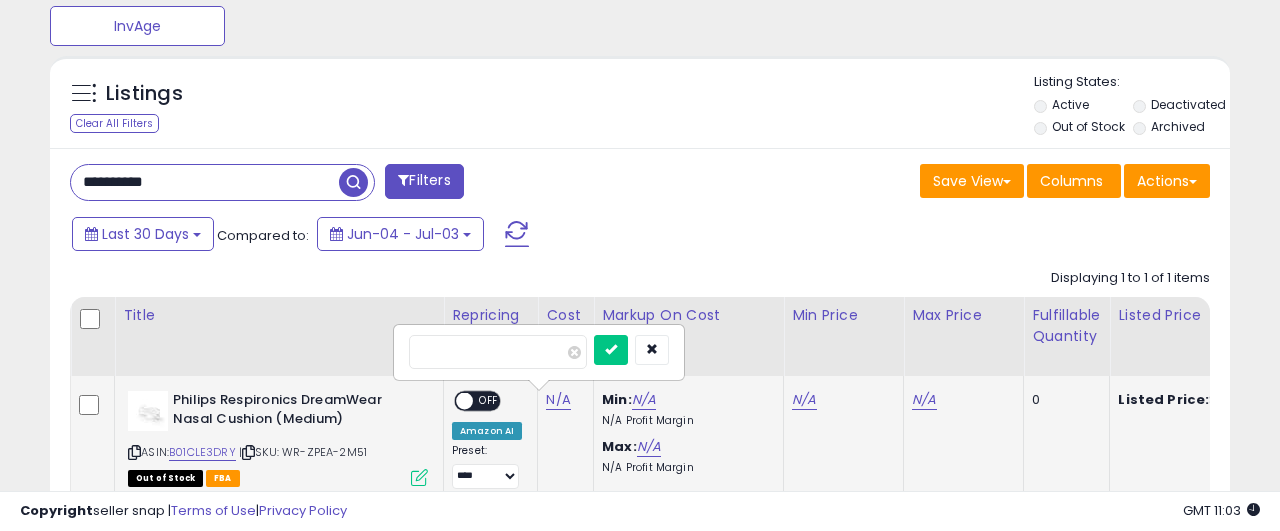 type on "*****" 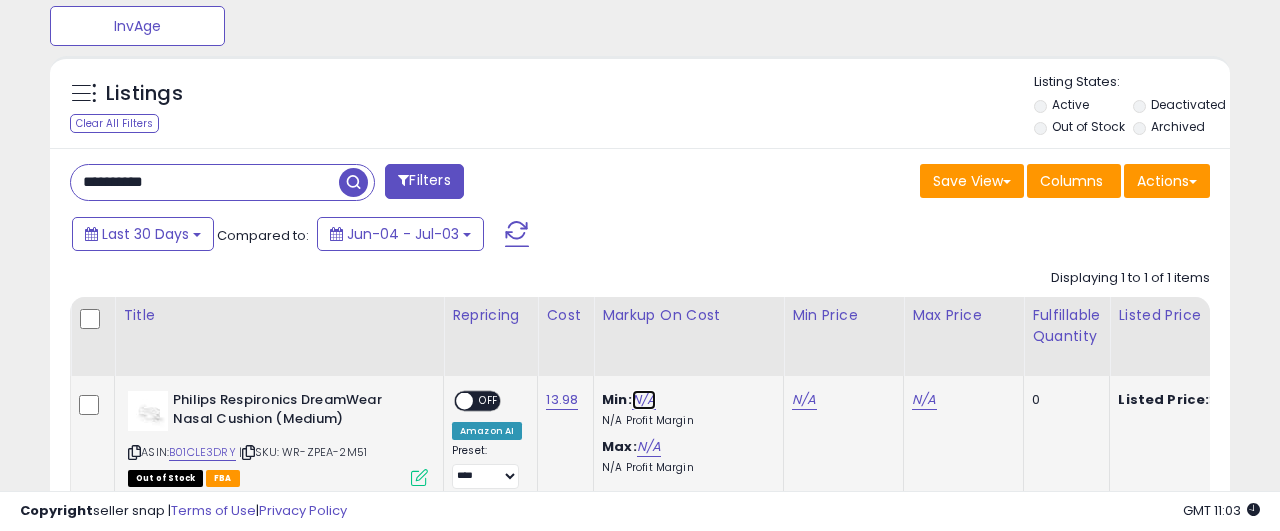 click on "N/A" at bounding box center [644, 400] 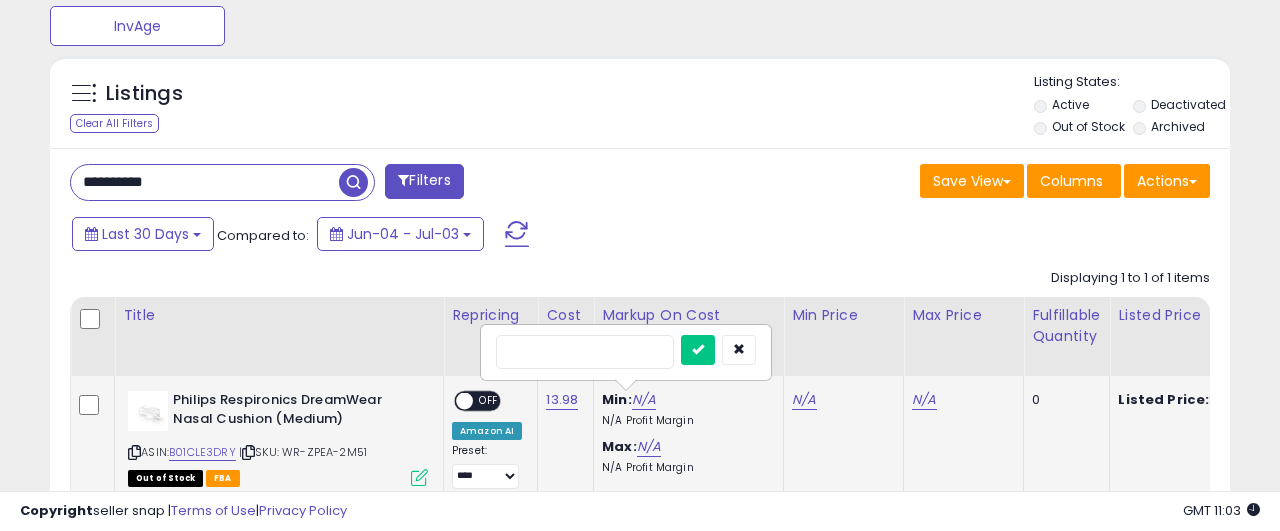 type on "***" 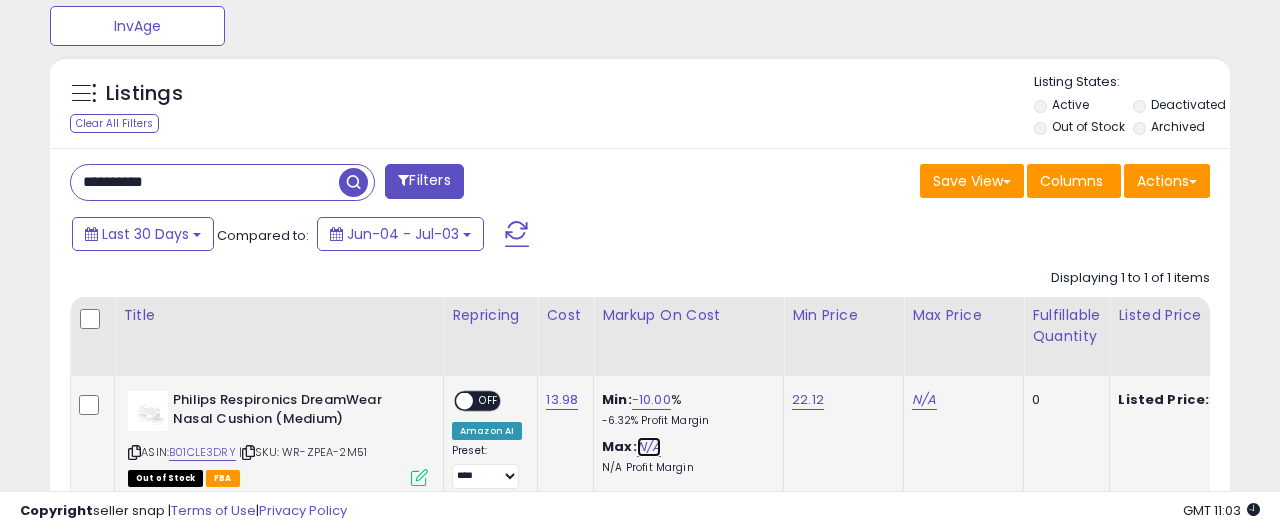 click on "N/A" at bounding box center (649, 447) 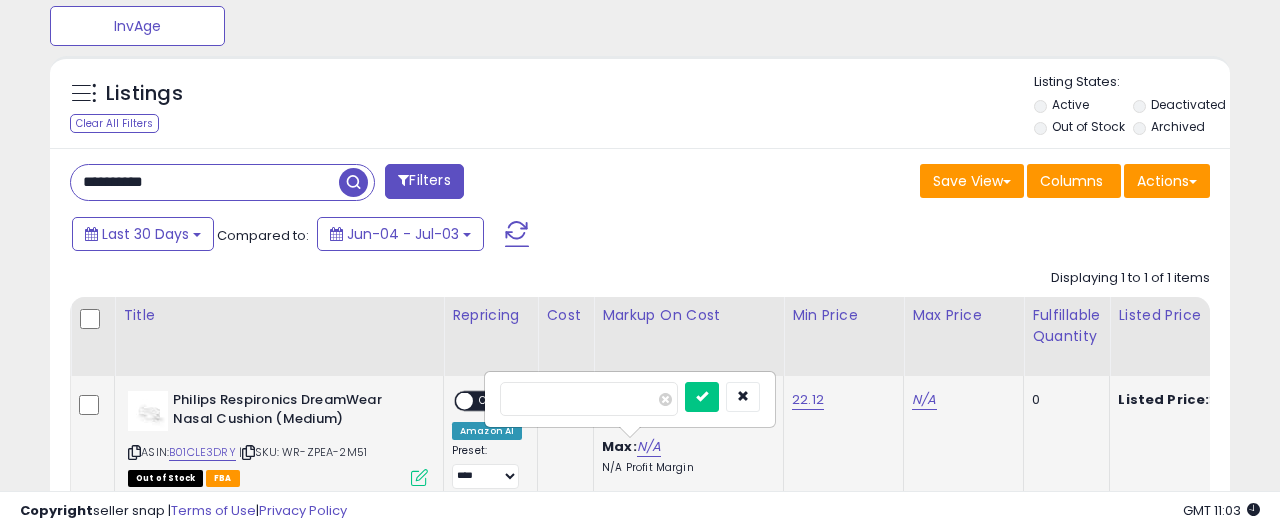 type on "***" 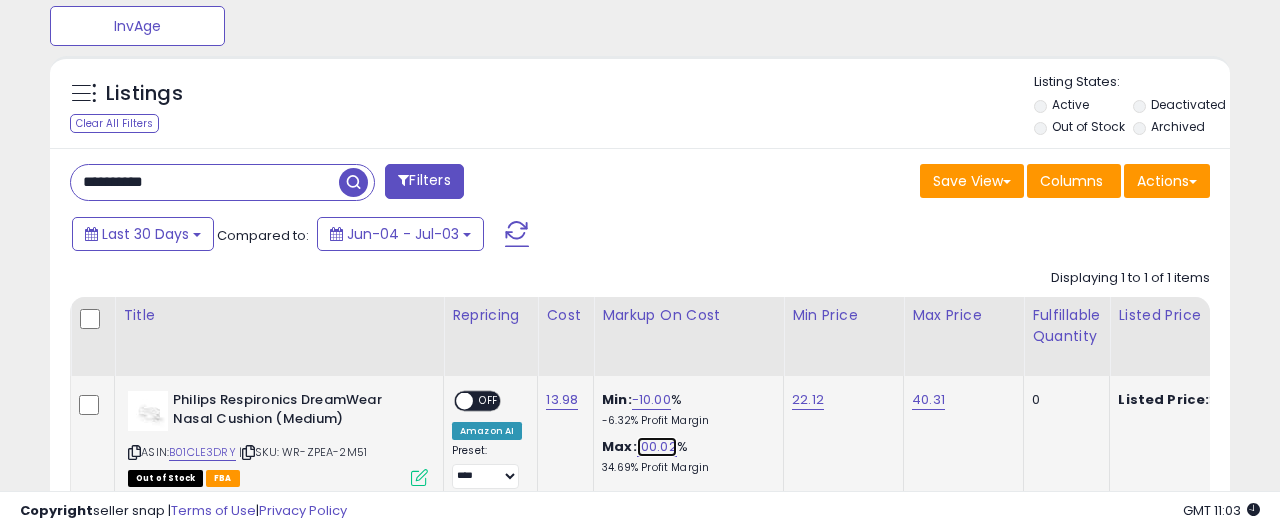 click on "100.02" at bounding box center (657, 447) 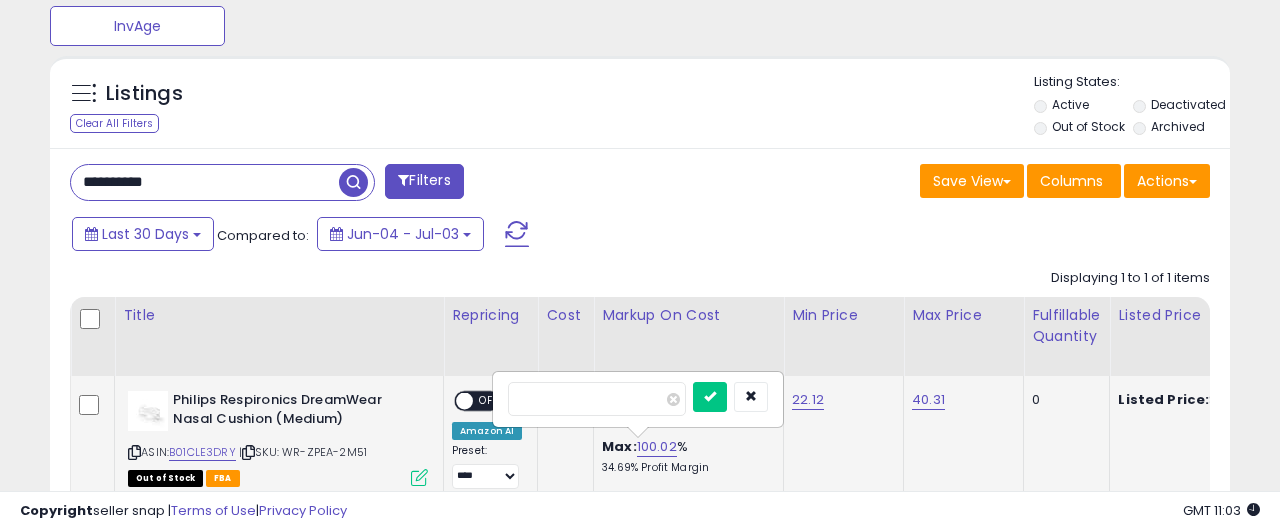 click on "******" at bounding box center (597, 399) 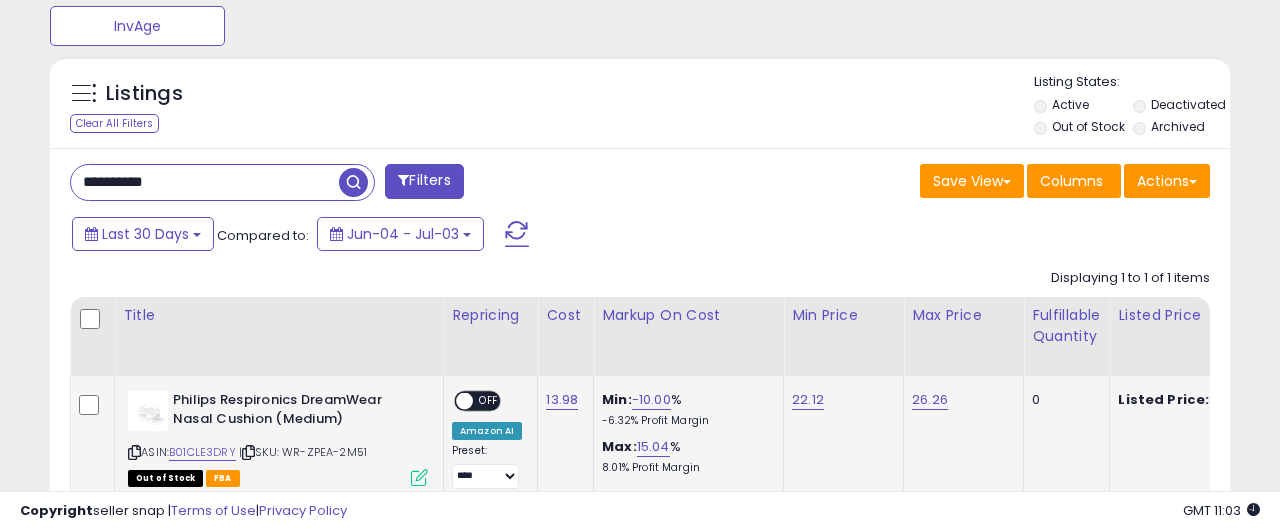 click on "OFF" at bounding box center (489, 401) 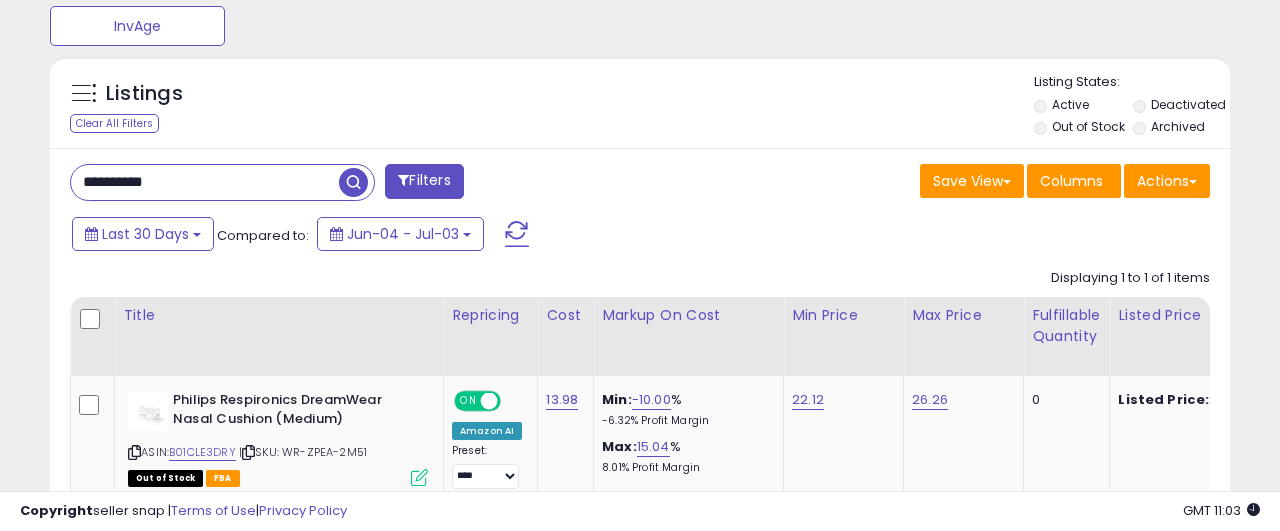 scroll, scrollTop: 920, scrollLeft: 0, axis: vertical 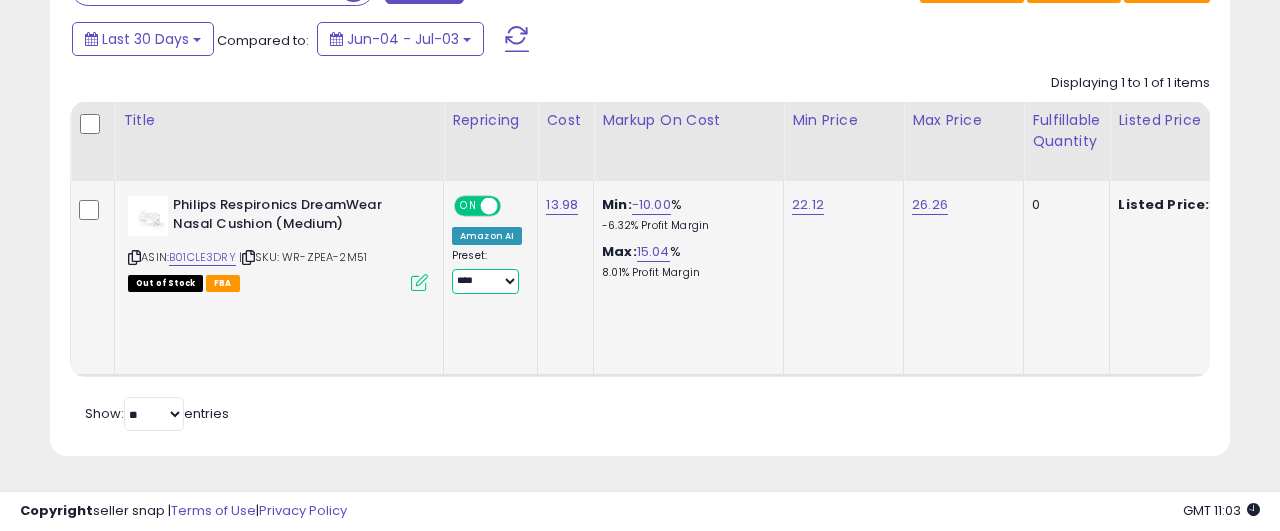 click on "**********" at bounding box center [485, 281] 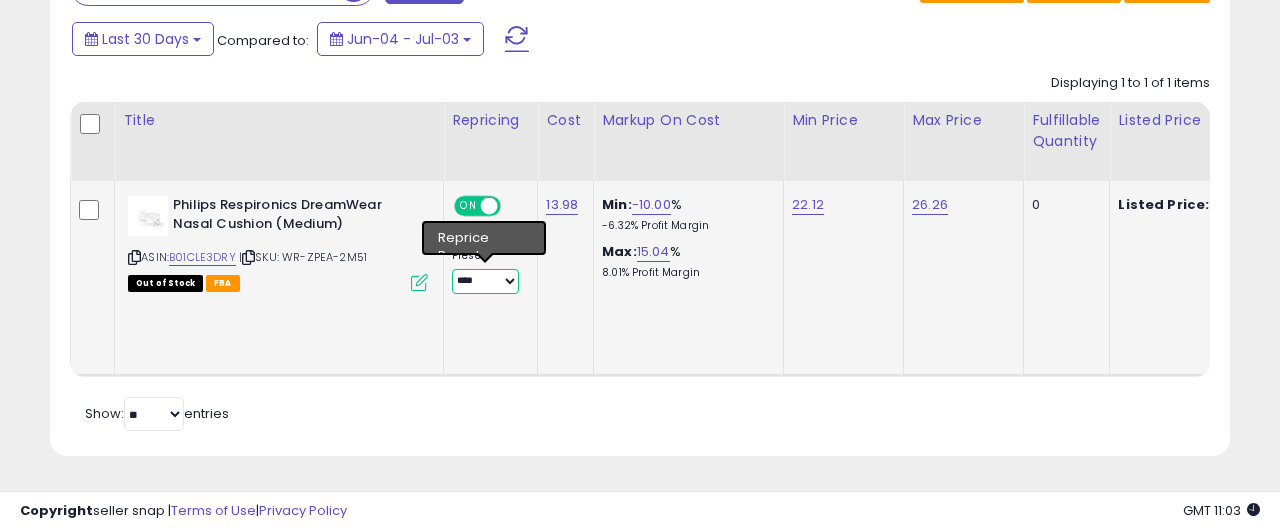 select on "********" 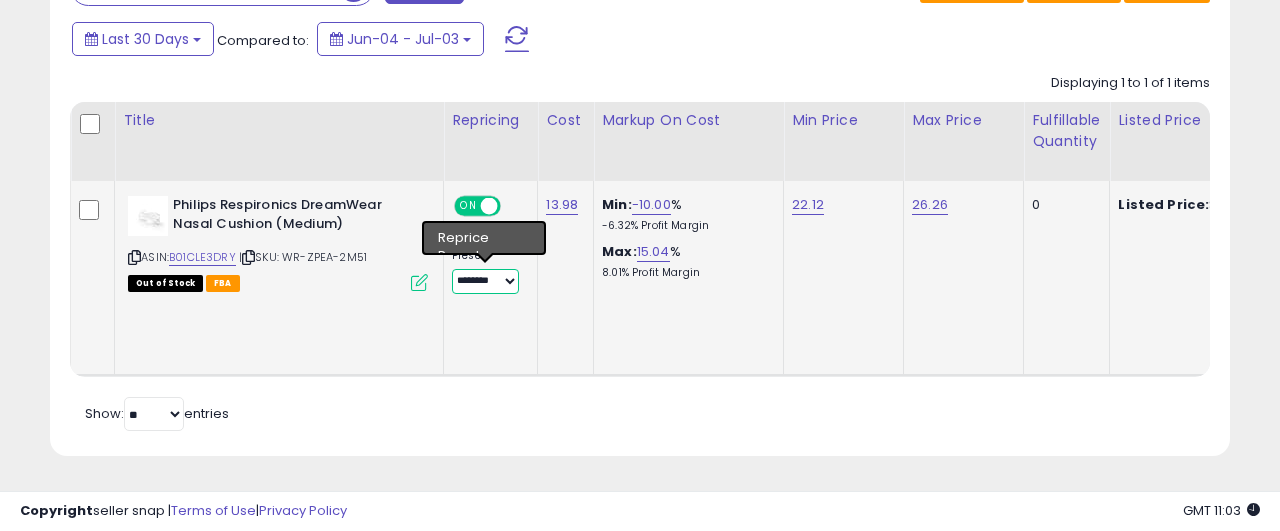 click on "********" at bounding box center (0, 0) 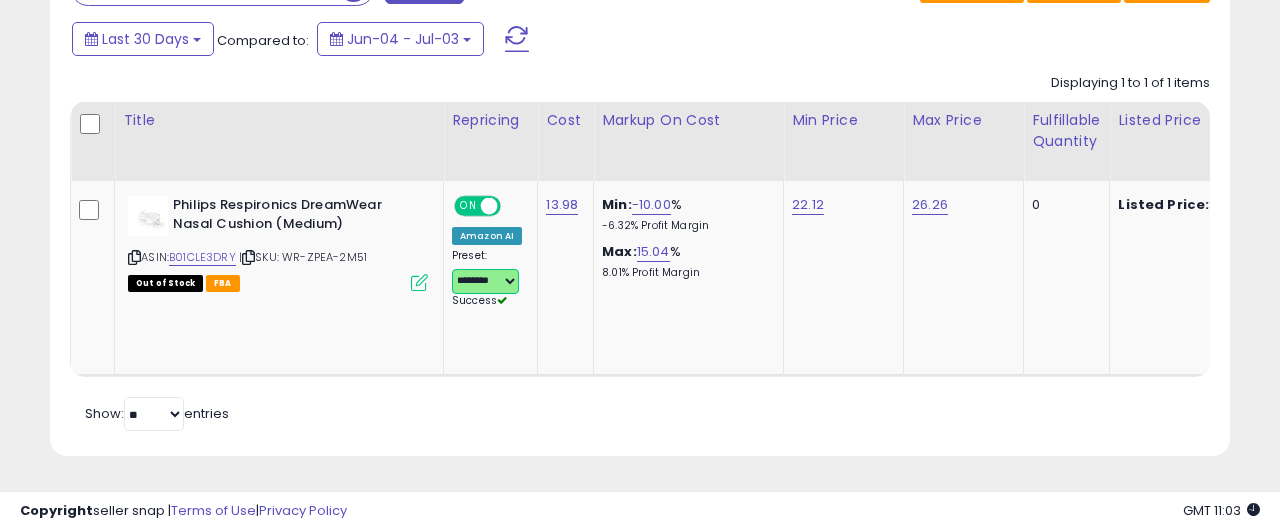 scroll, scrollTop: 0, scrollLeft: 967, axis: horizontal 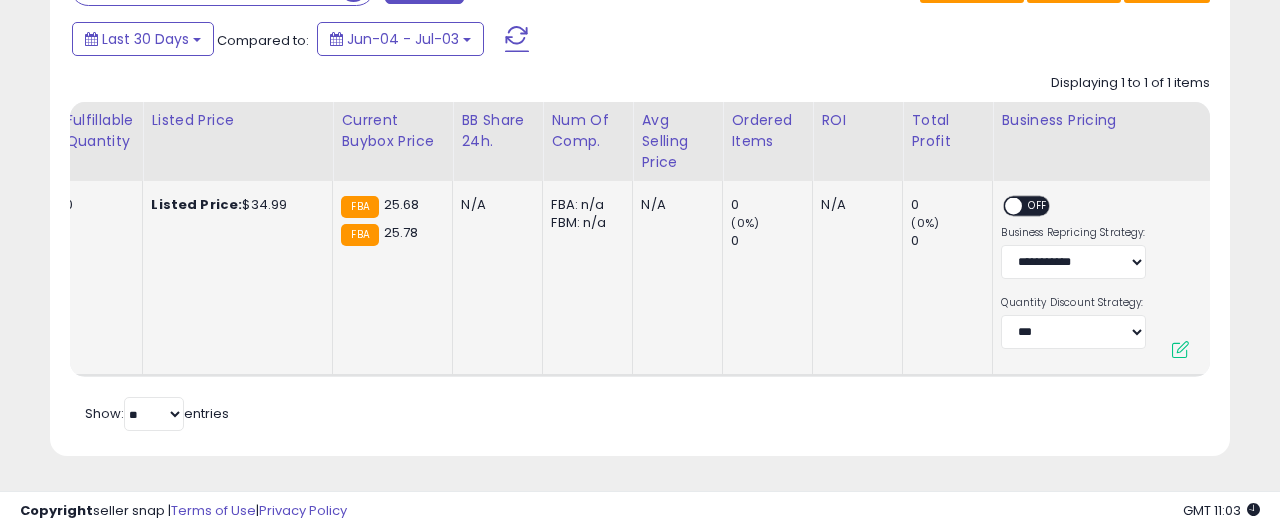 click on "OFF" at bounding box center (1039, 206) 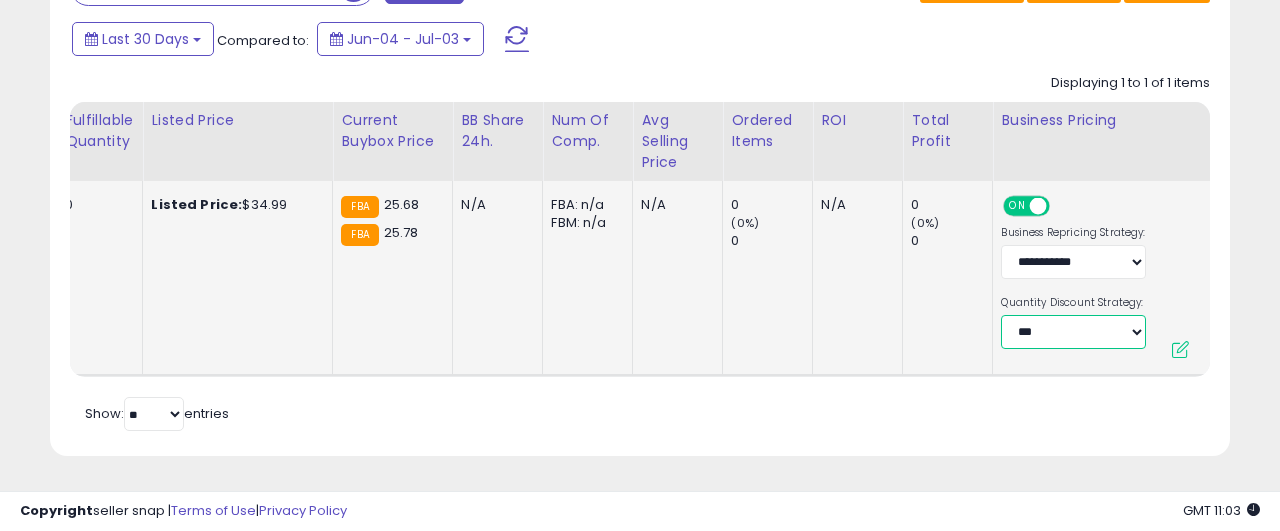 click on "**********" at bounding box center [1073, 332] 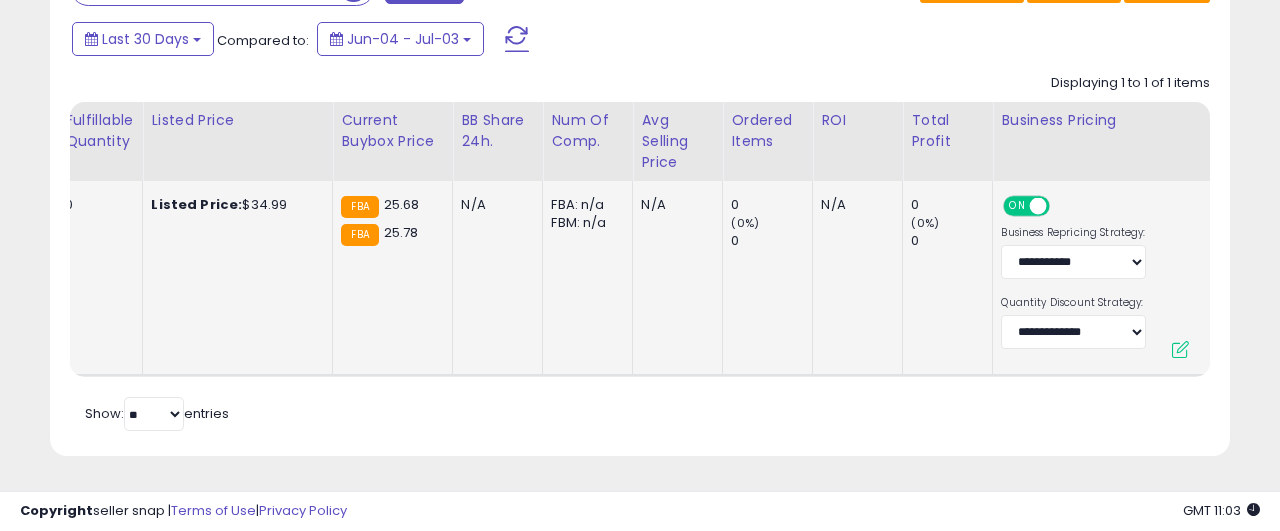 click on "0" 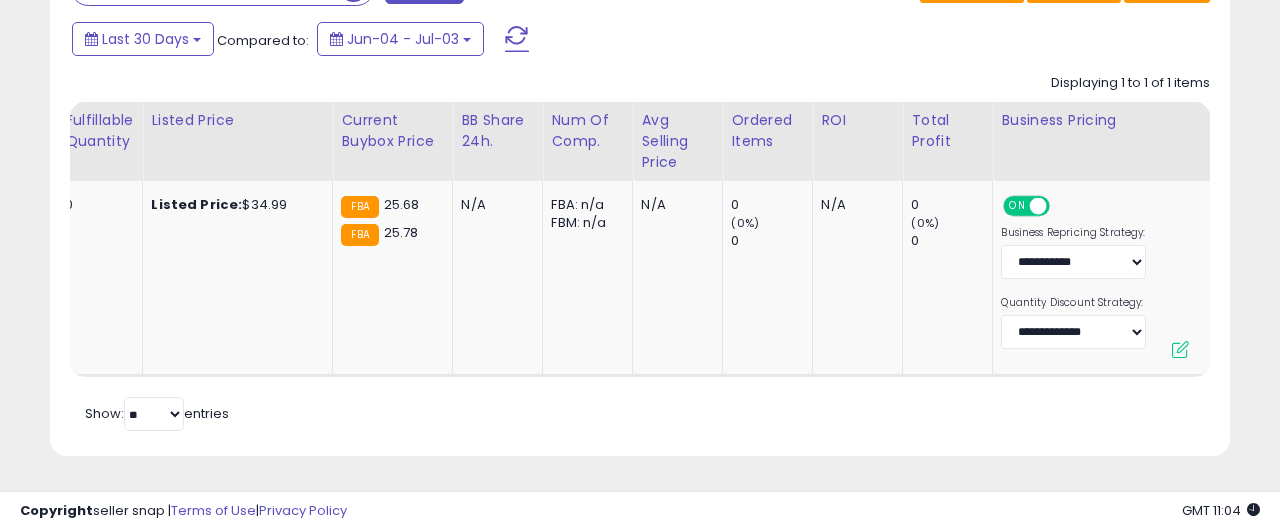 scroll, scrollTop: 0, scrollLeft: 756, axis: horizontal 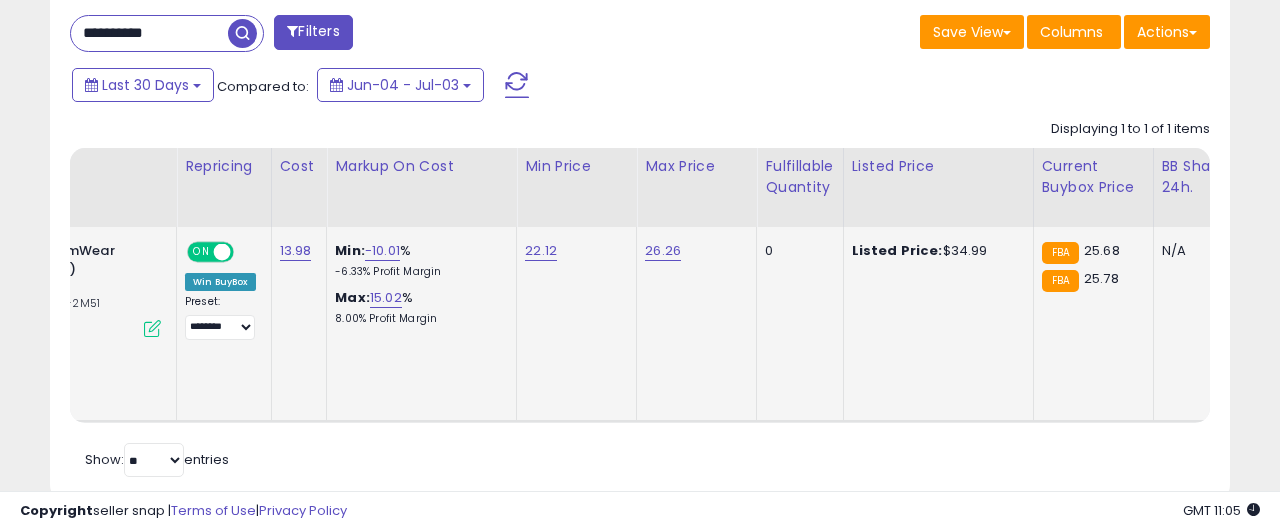 click on "FBA" at bounding box center [1060, 253] 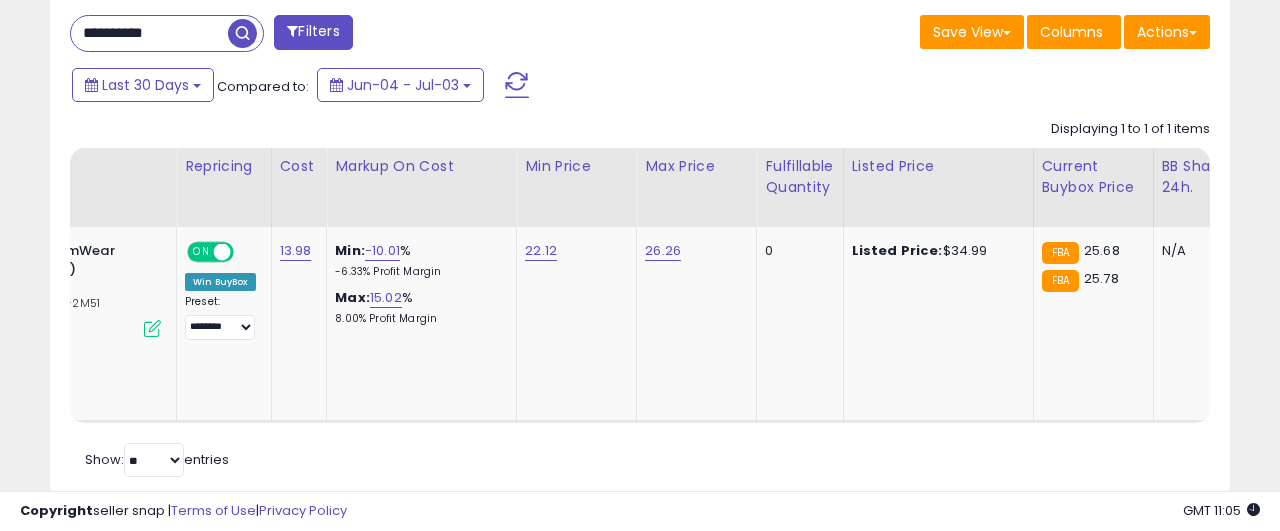 scroll, scrollTop: 0, scrollLeft: 192, axis: horizontal 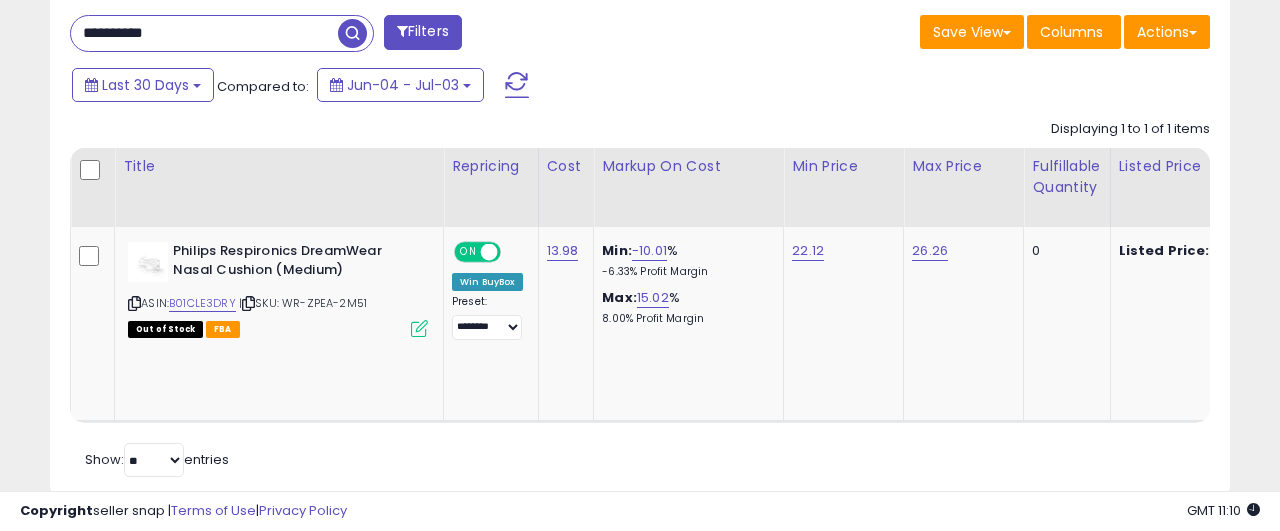 click on "**********" at bounding box center [204, 33] 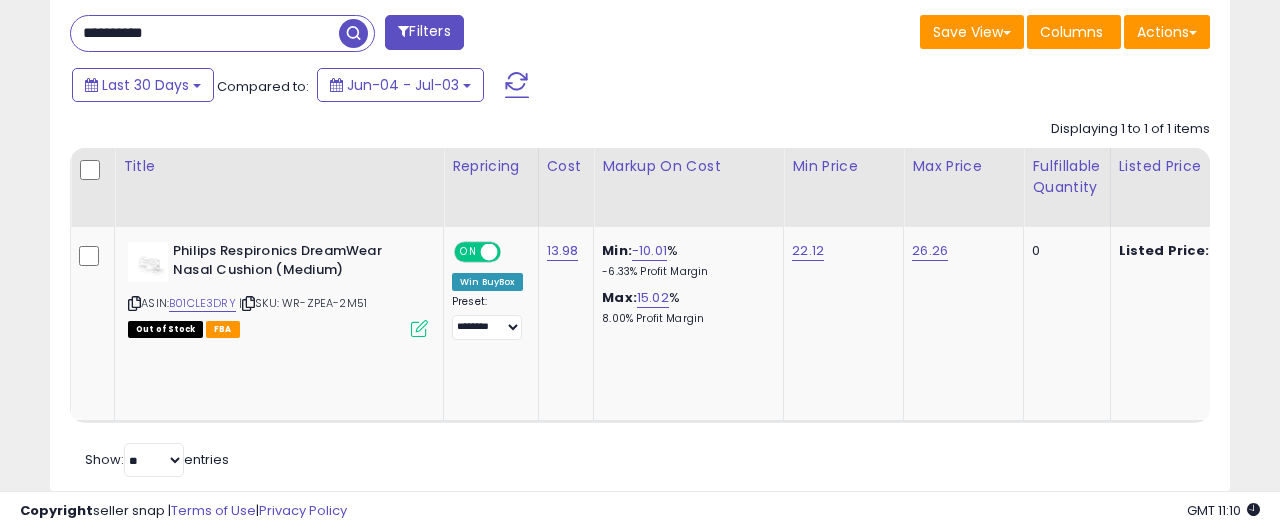 paste 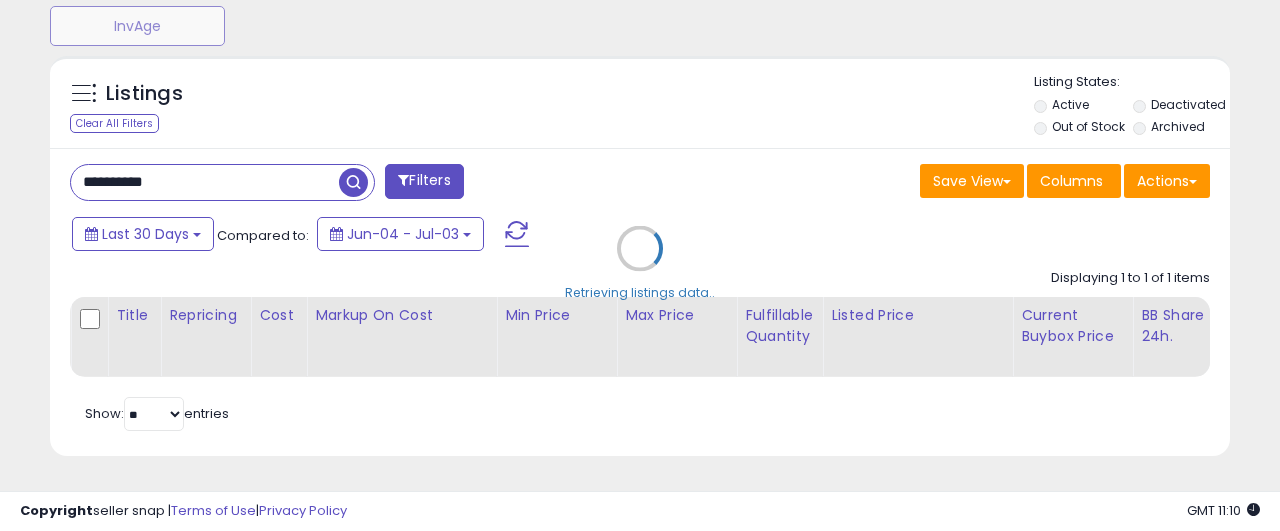 scroll, scrollTop: 725, scrollLeft: 0, axis: vertical 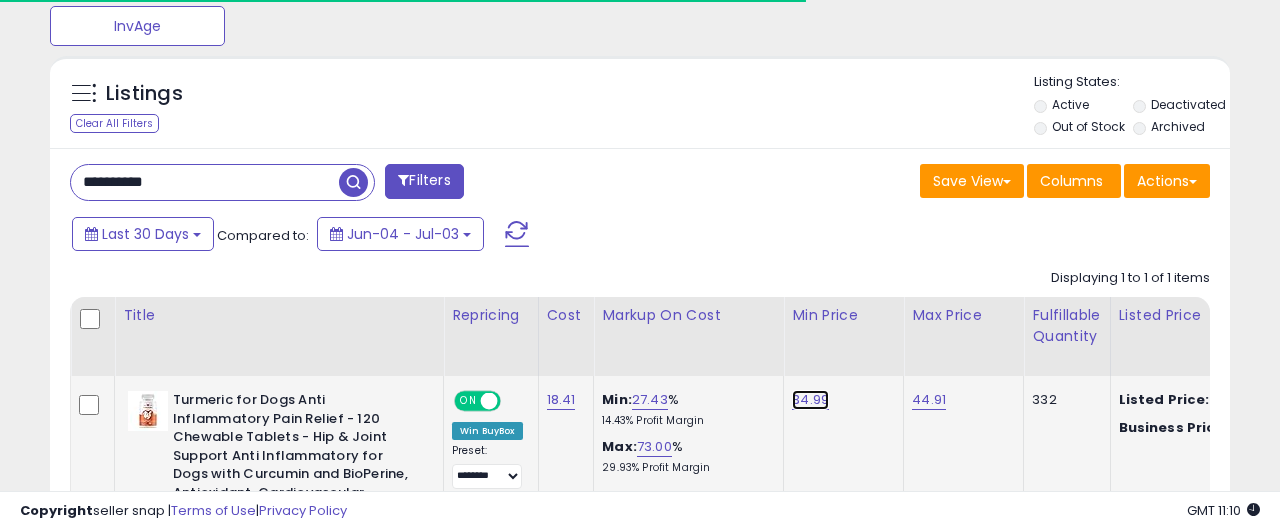 click on "34.99" at bounding box center (810, 400) 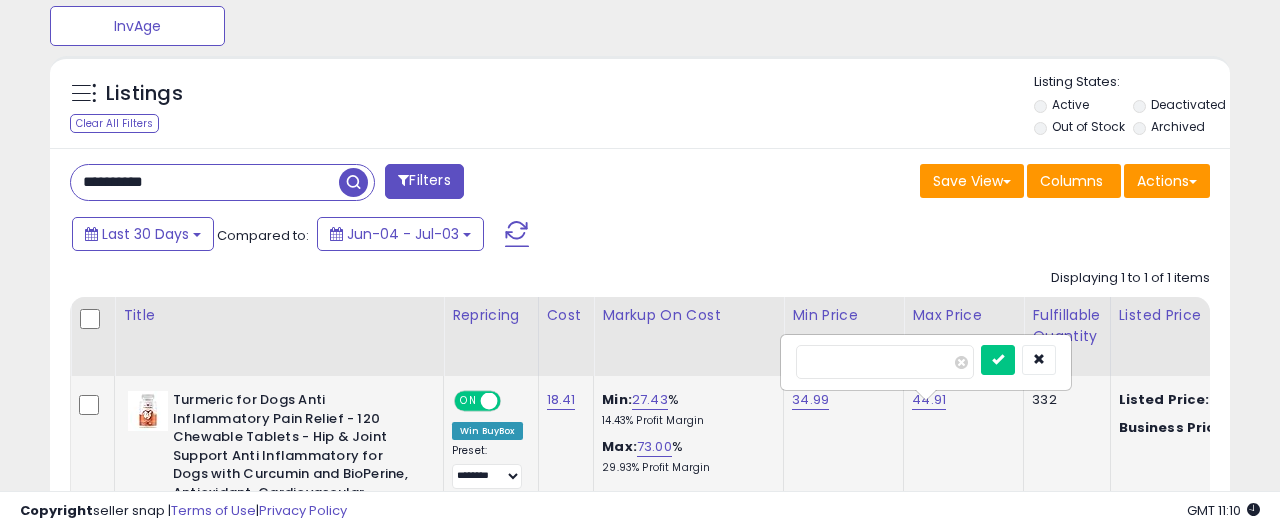 scroll, scrollTop: 999590, scrollLeft: 999317, axis: both 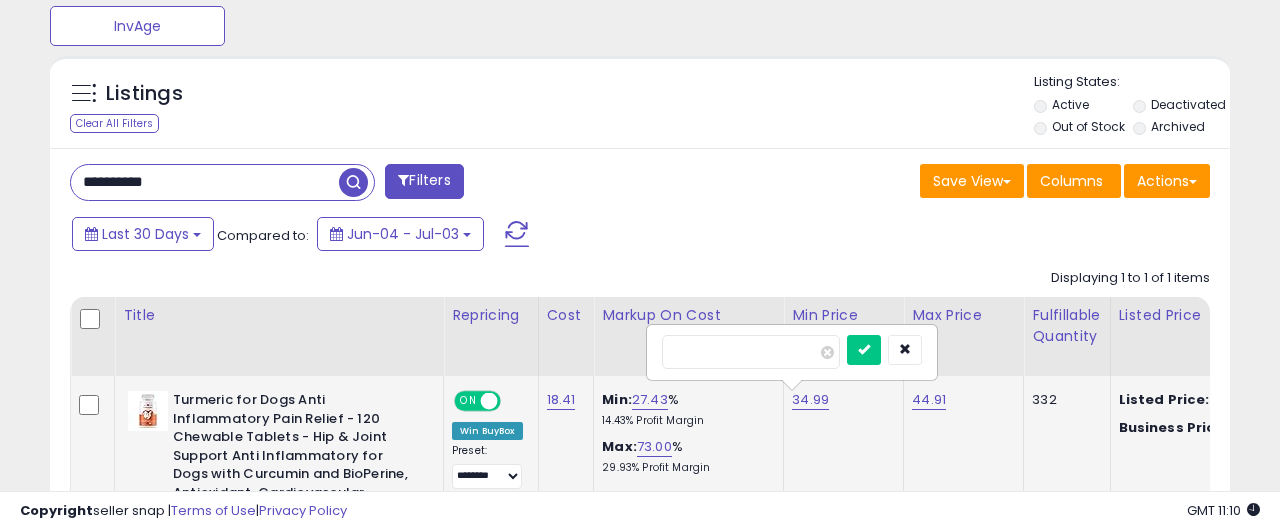 click on "*****" at bounding box center (751, 352) 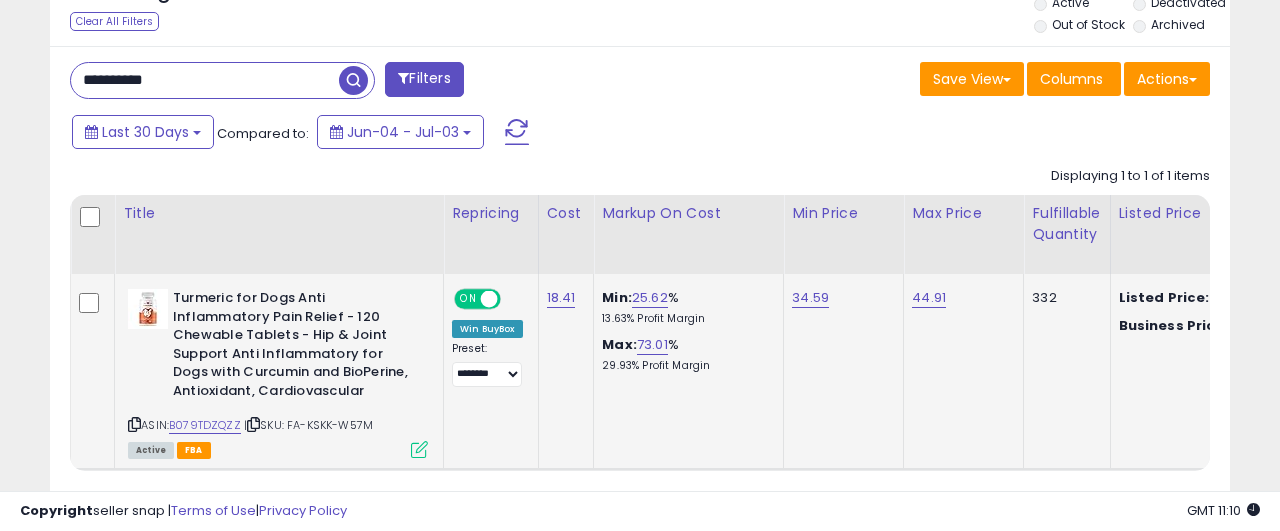scroll, scrollTop: 921, scrollLeft: 0, axis: vertical 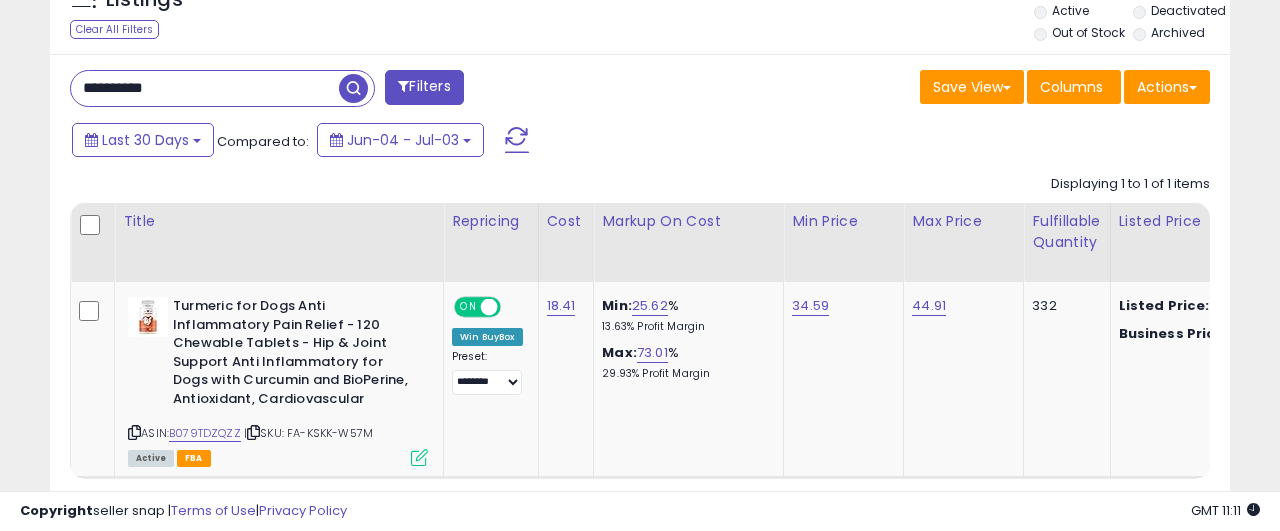 click on "**********" at bounding box center (205, 88) 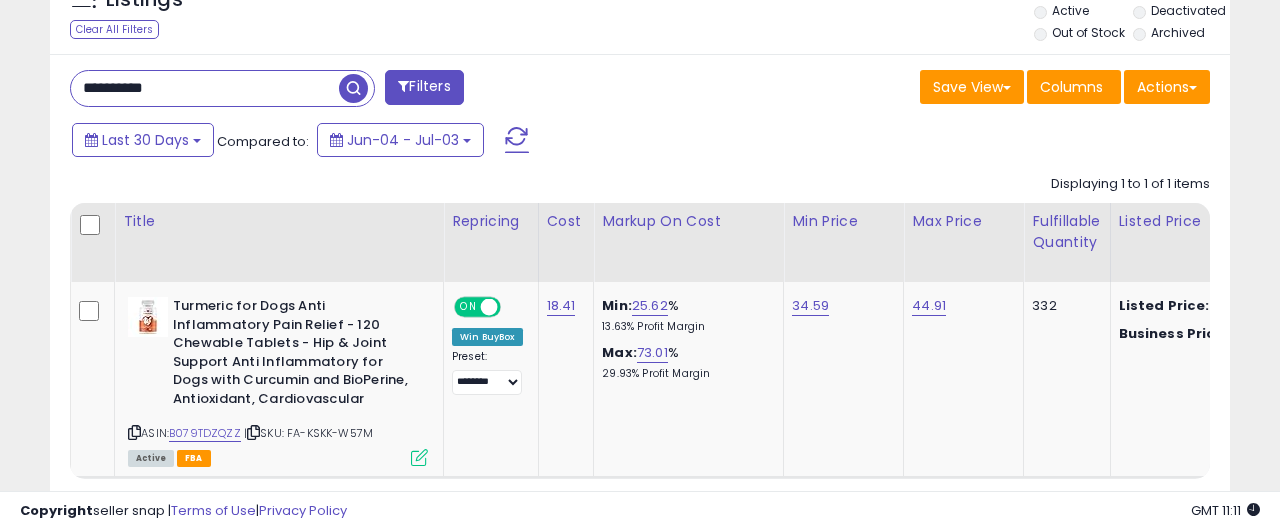paste 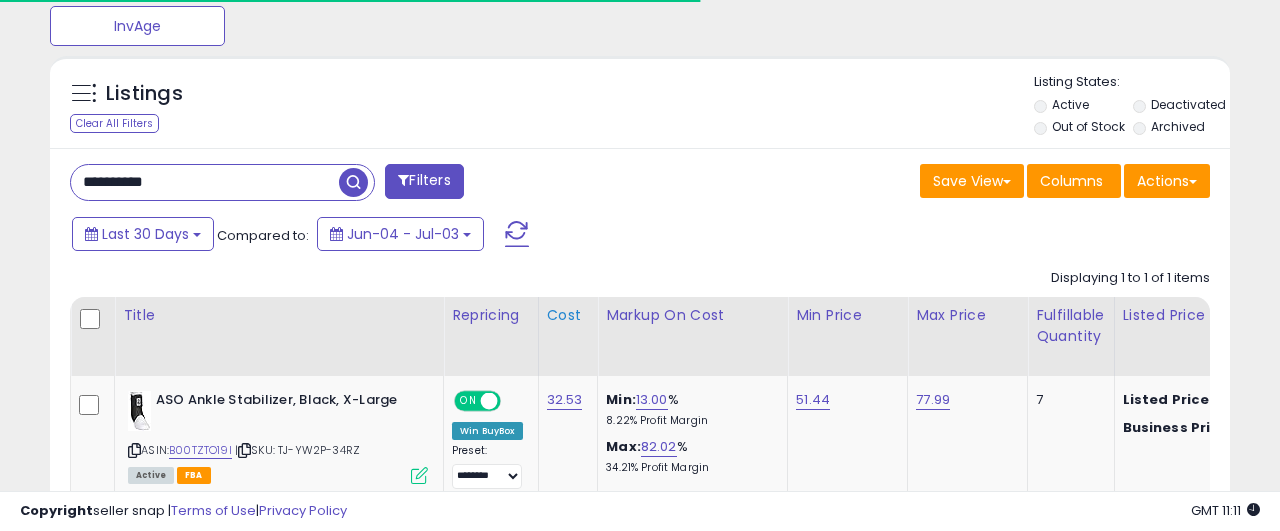 scroll, scrollTop: 827, scrollLeft: 0, axis: vertical 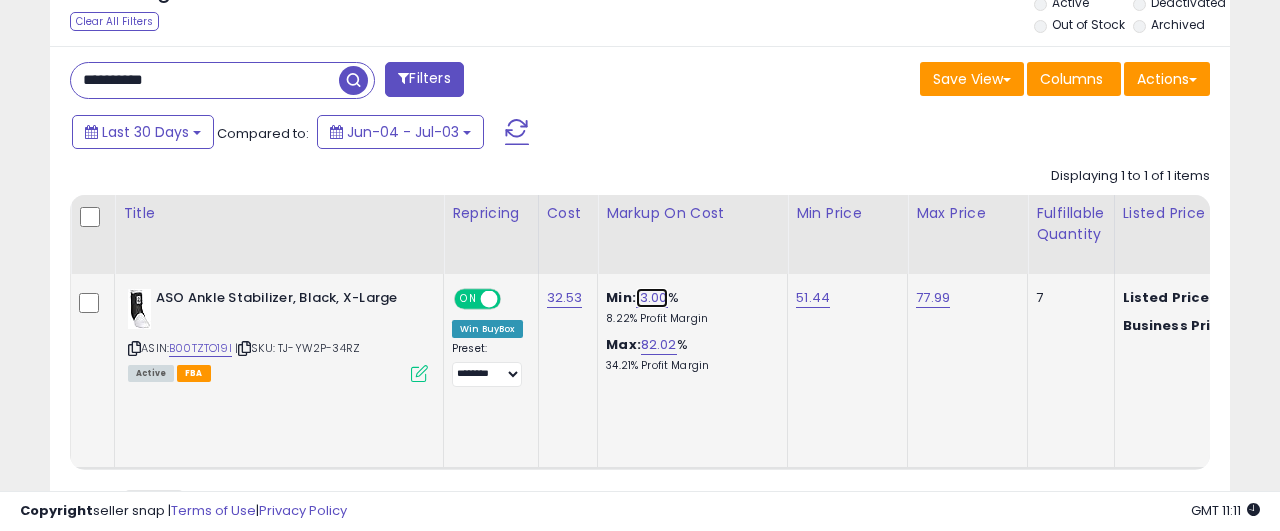 click on "13.00" at bounding box center (652, 298) 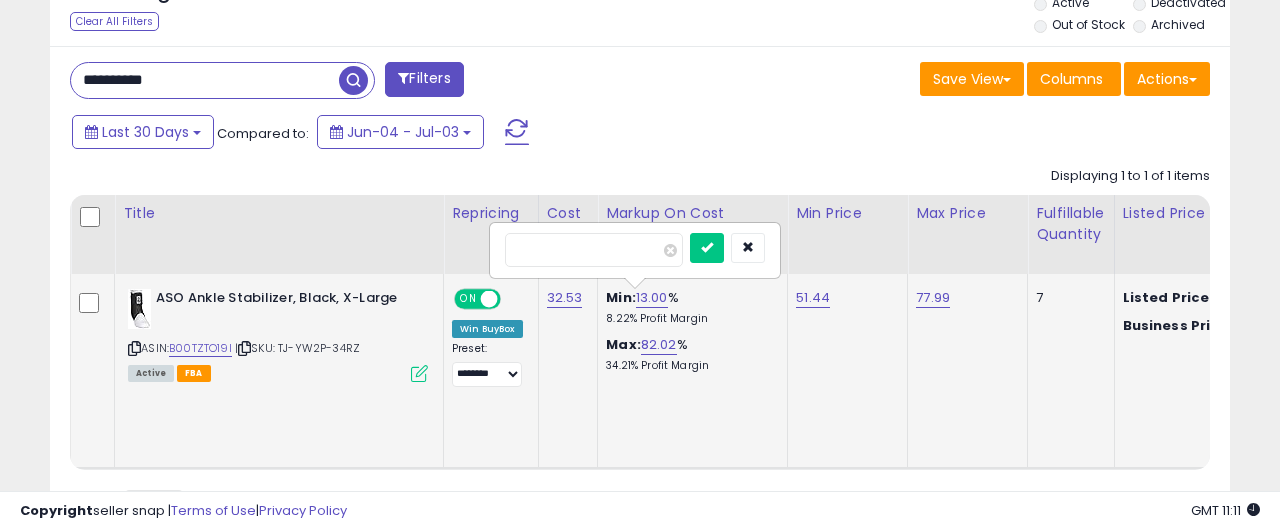 click on "*****" at bounding box center [594, 250] 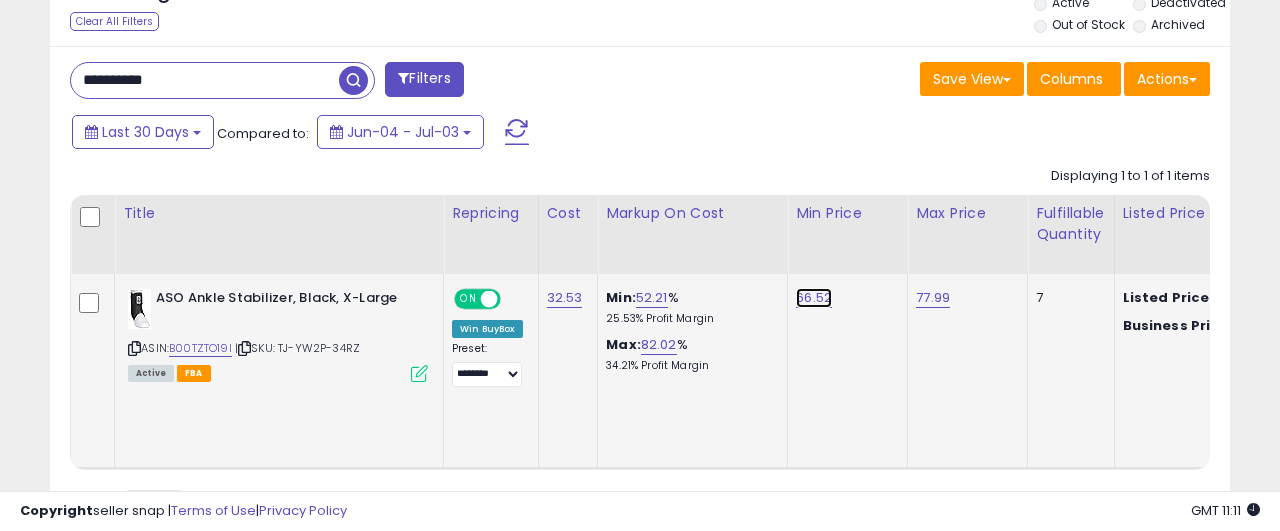 click on "66.52" at bounding box center (814, 298) 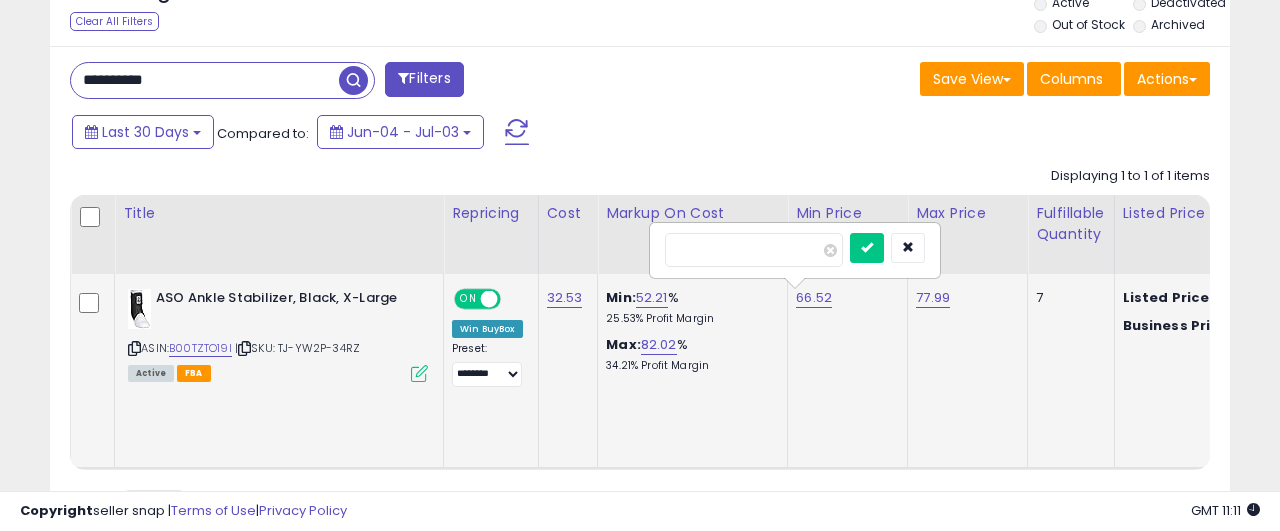 type on "*******" 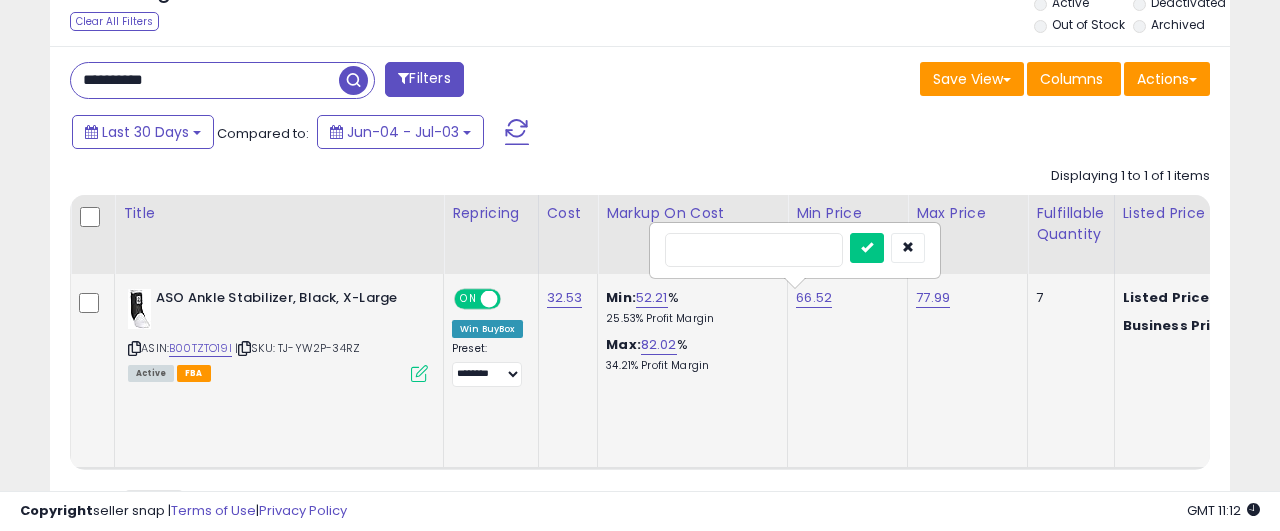 type on "*" 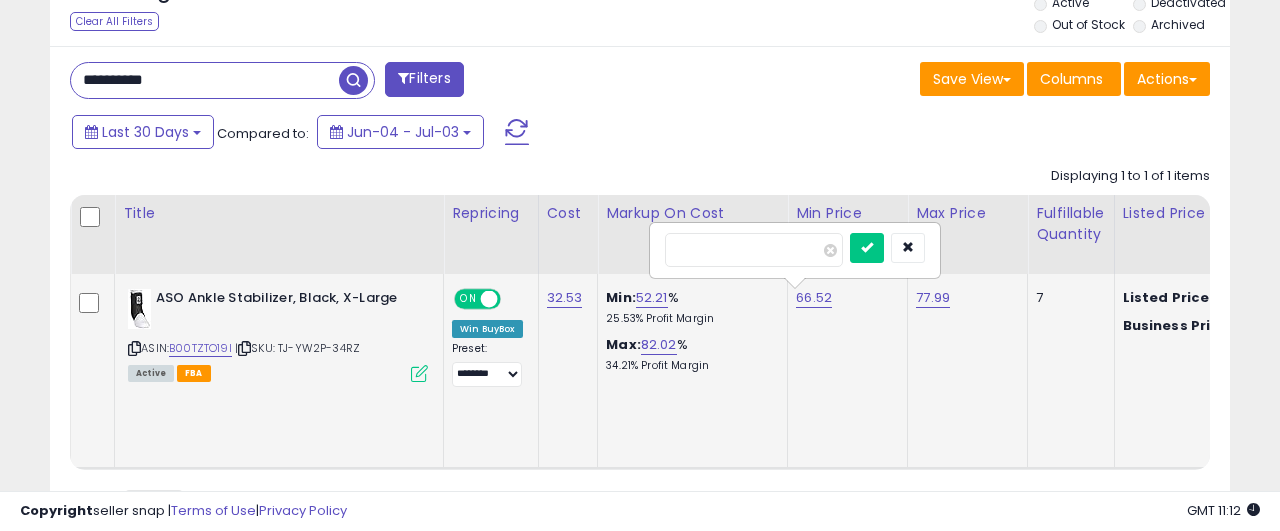 type on "*****" 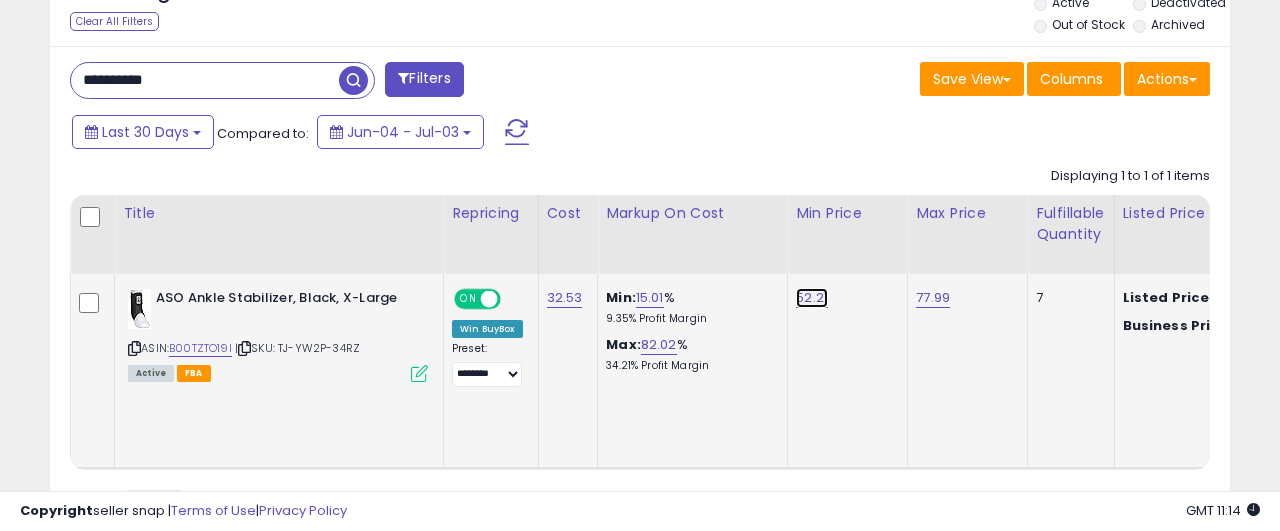 click on "52.21" at bounding box center [812, 298] 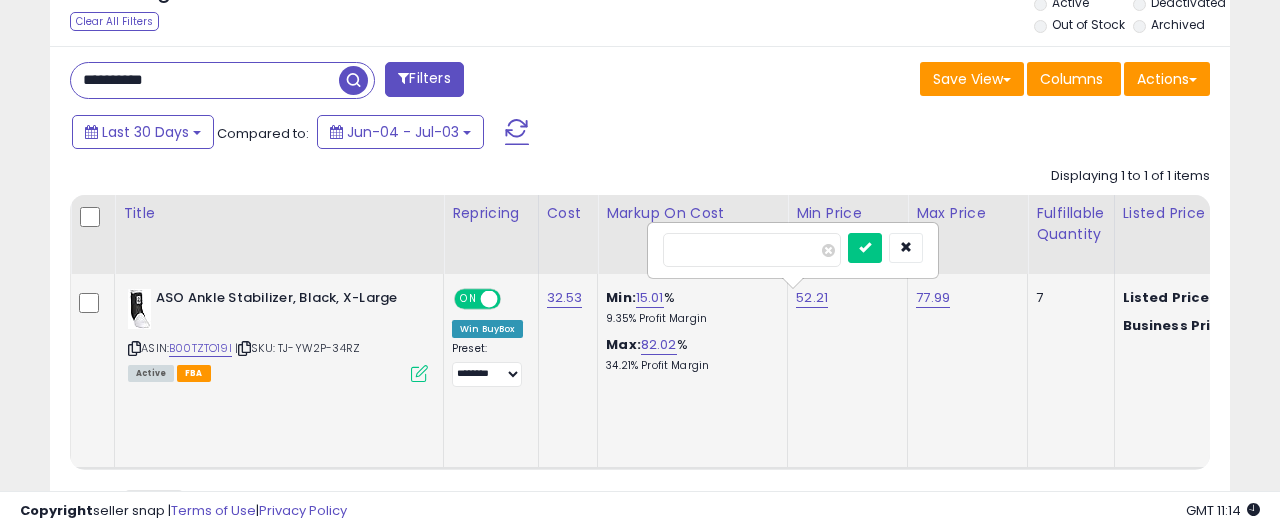 type on "*****" 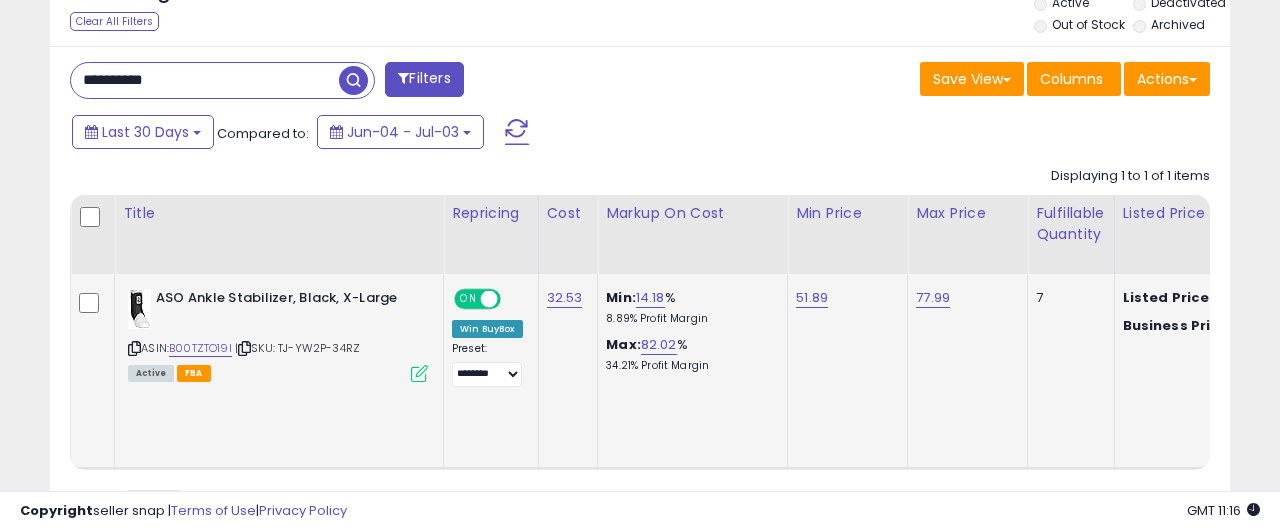 click on "**********" at bounding box center [205, 80] 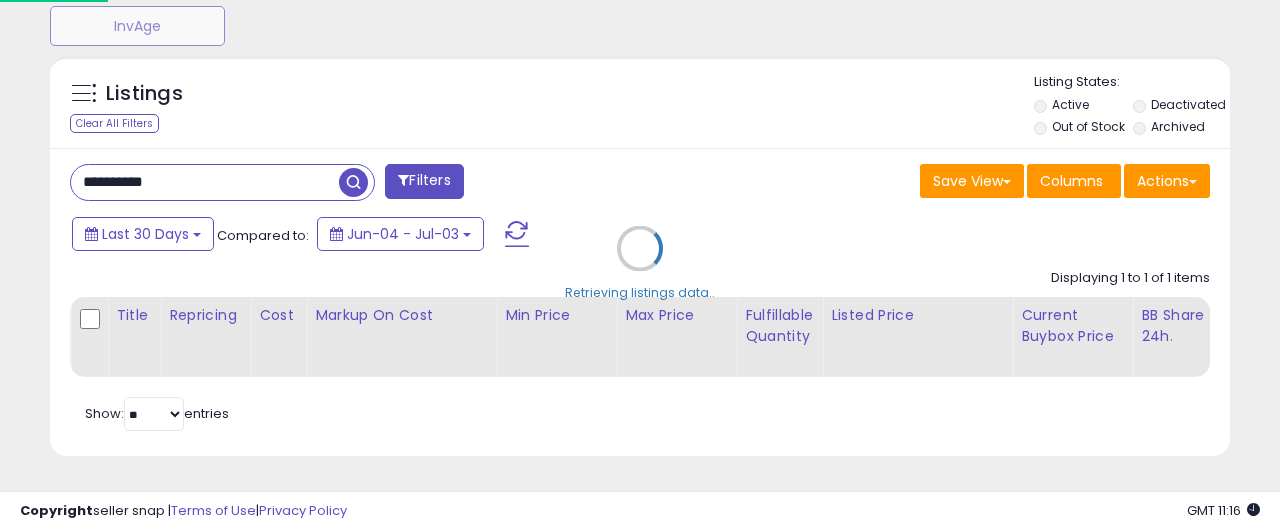 scroll, scrollTop: 725, scrollLeft: 0, axis: vertical 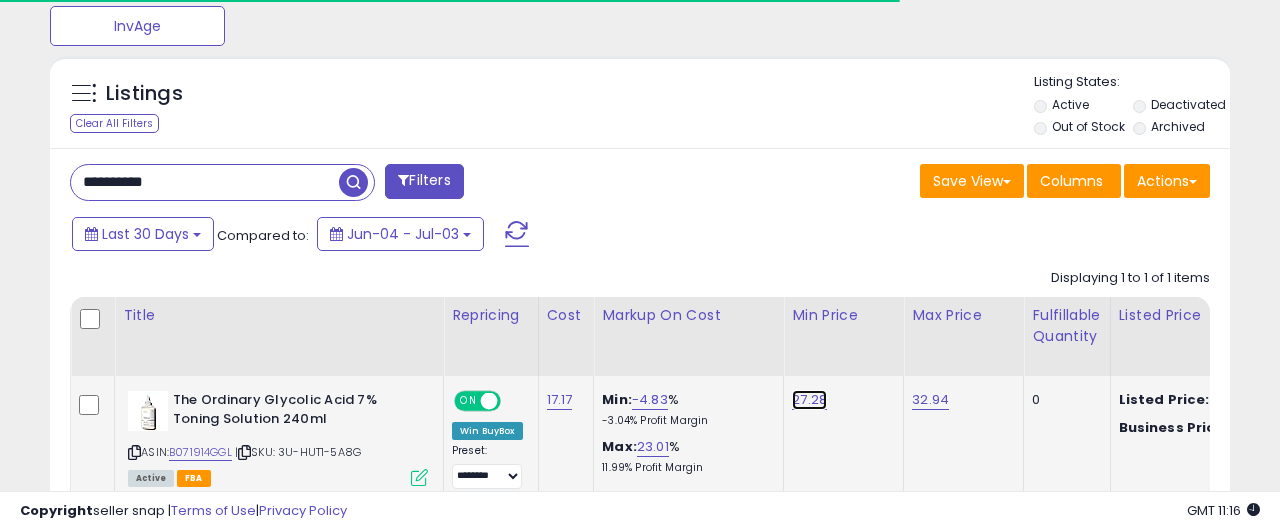 click on "27.28" at bounding box center (809, 400) 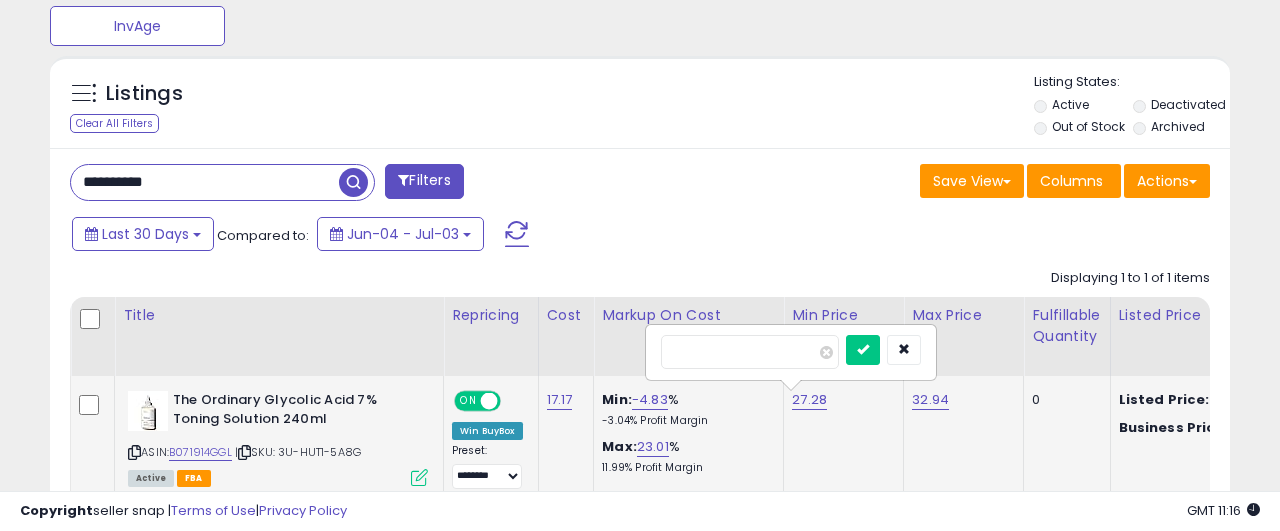 scroll, scrollTop: 999590, scrollLeft: 999317, axis: both 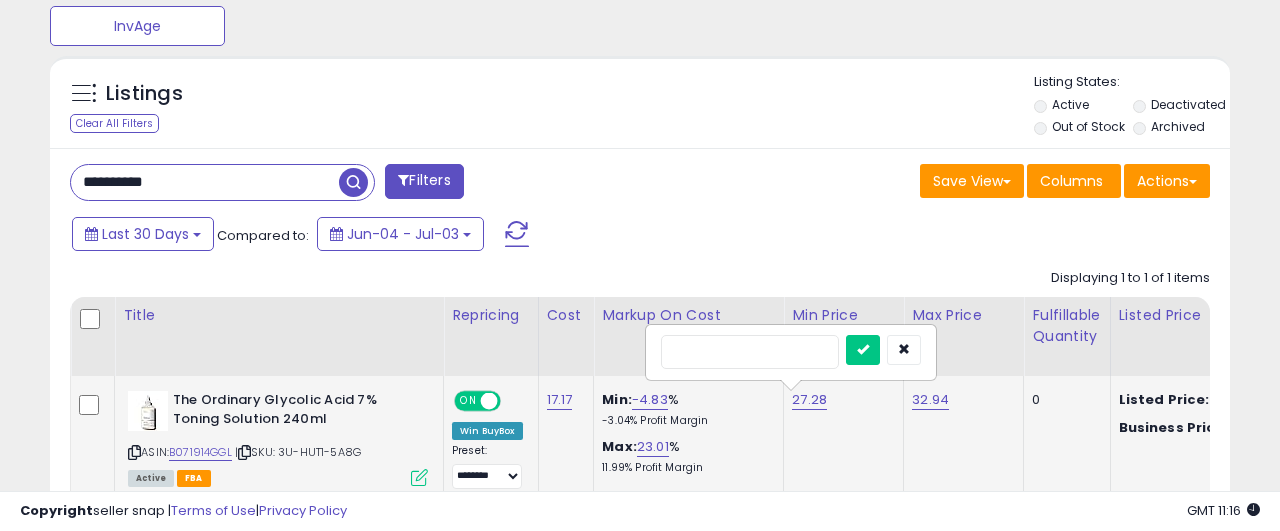 type on "*****" 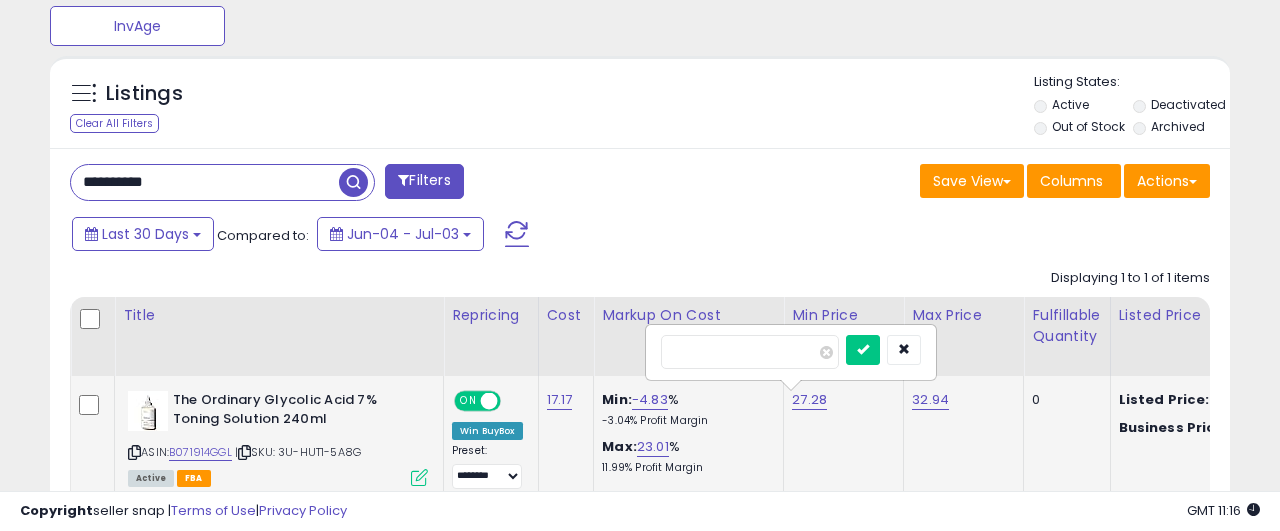 click at bounding box center (863, 350) 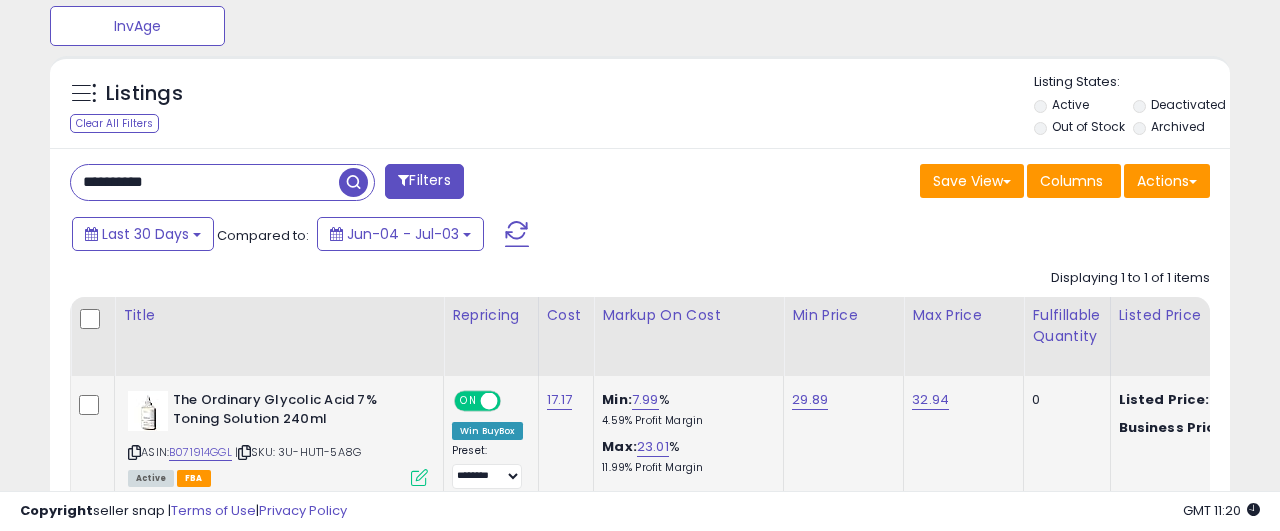 click on "**********" at bounding box center [205, 182] 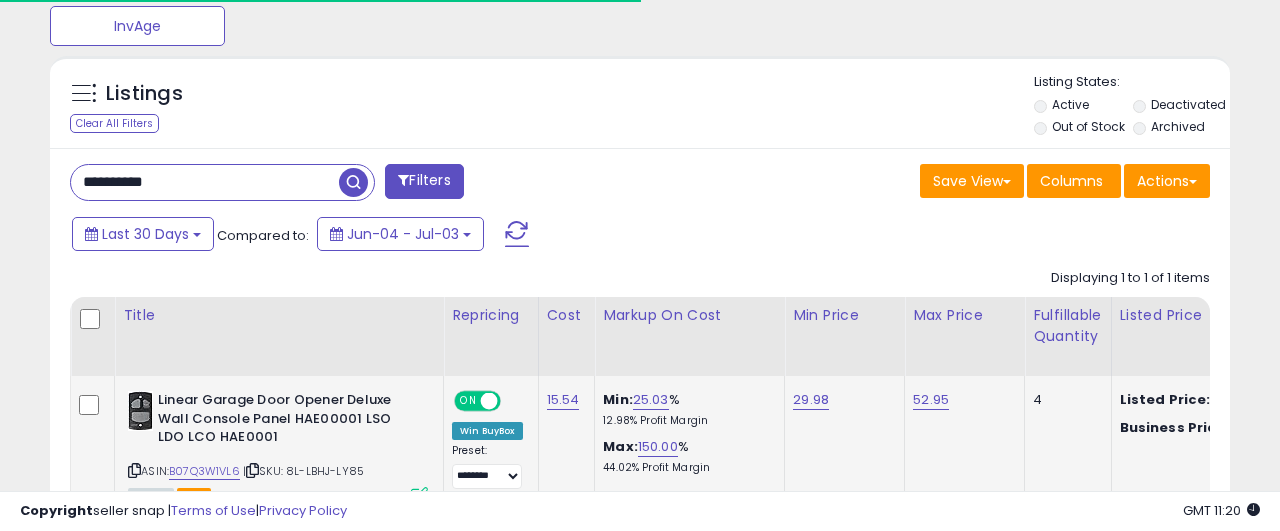 scroll, scrollTop: 827, scrollLeft: 0, axis: vertical 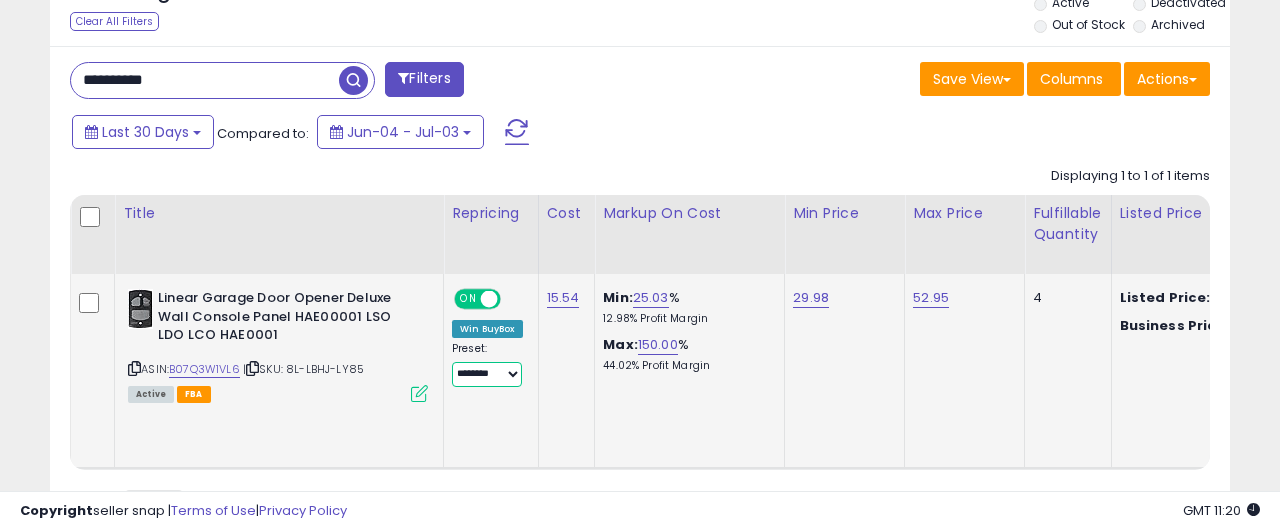 click on "**********" at bounding box center [487, 374] 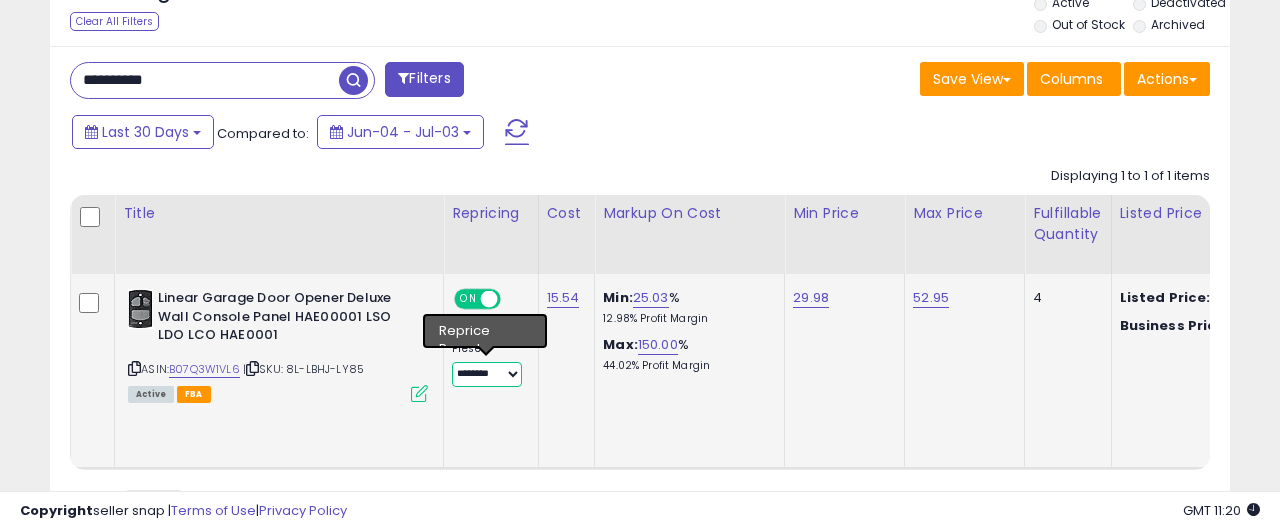 select on "****" 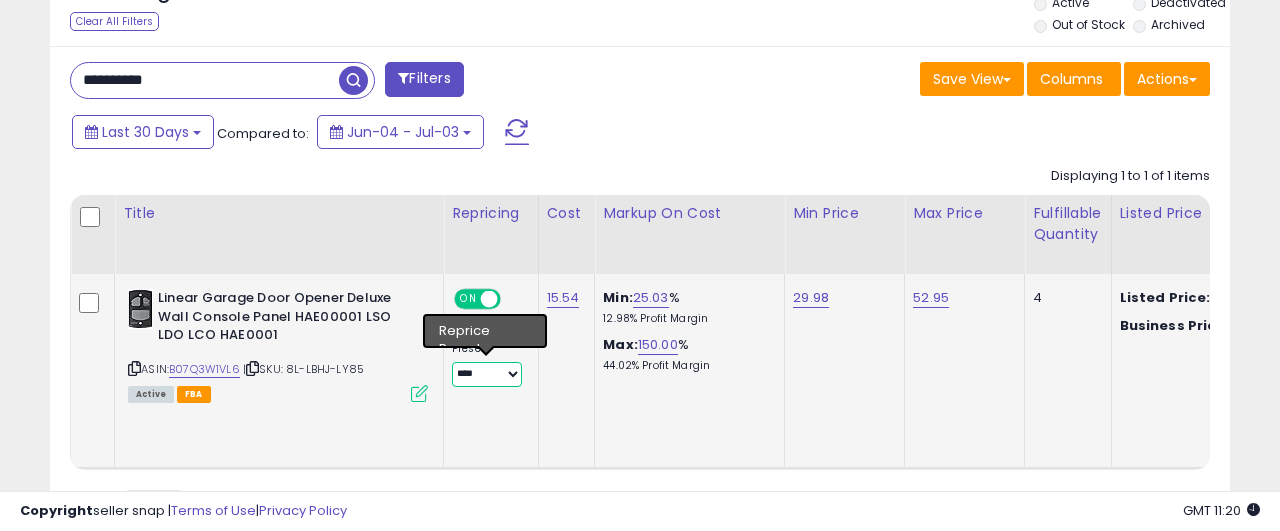 click on "****" at bounding box center [0, 0] 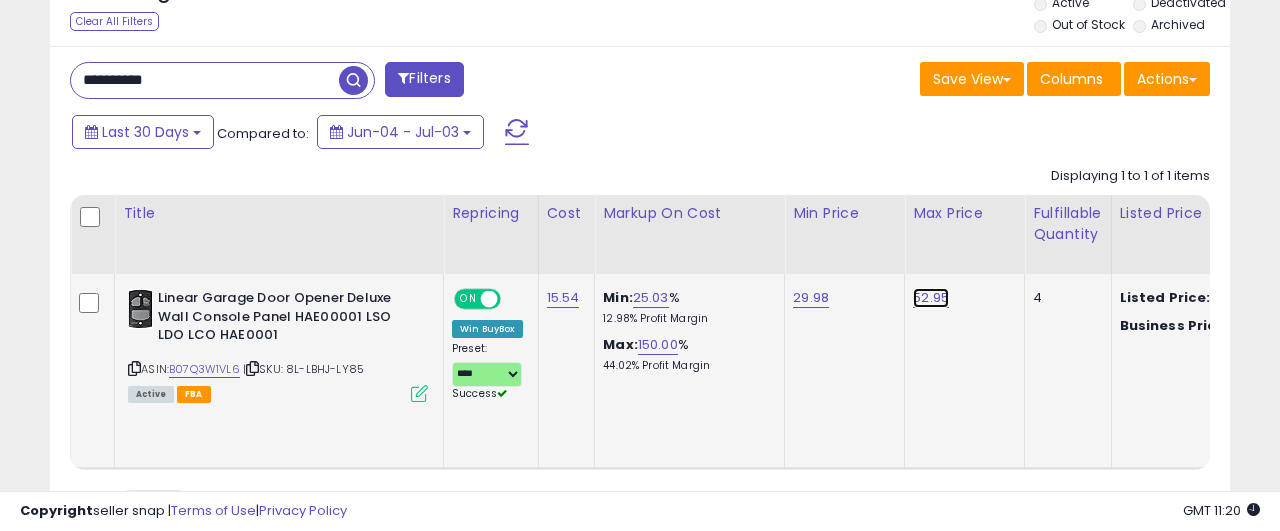 click on "52.95" at bounding box center (931, 298) 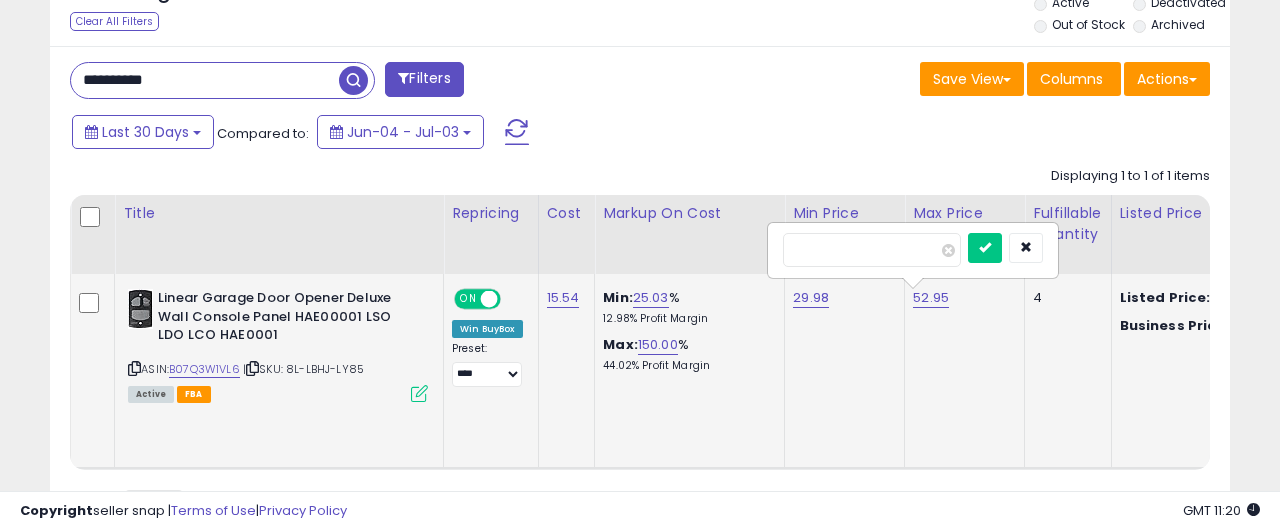click on "*****" at bounding box center (872, 250) 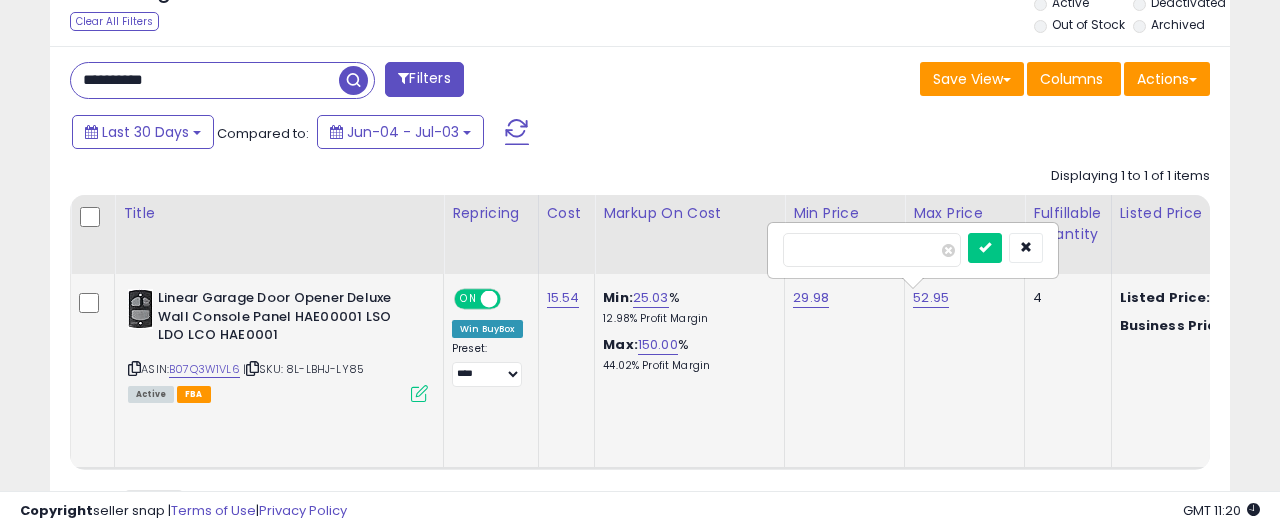 type on "*****" 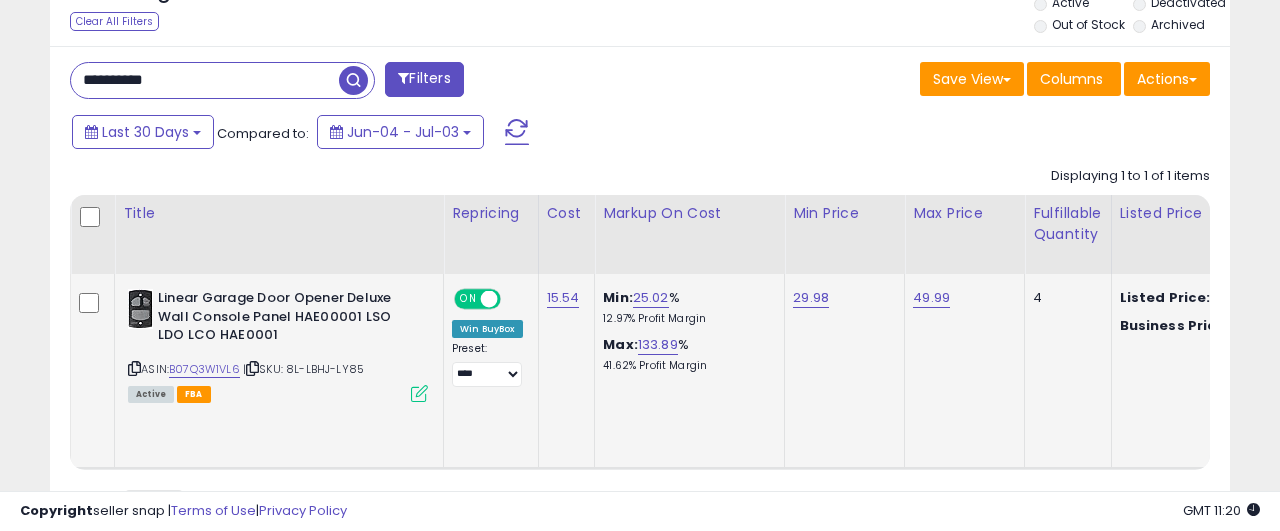 click on "**********" at bounding box center [640, -69] 